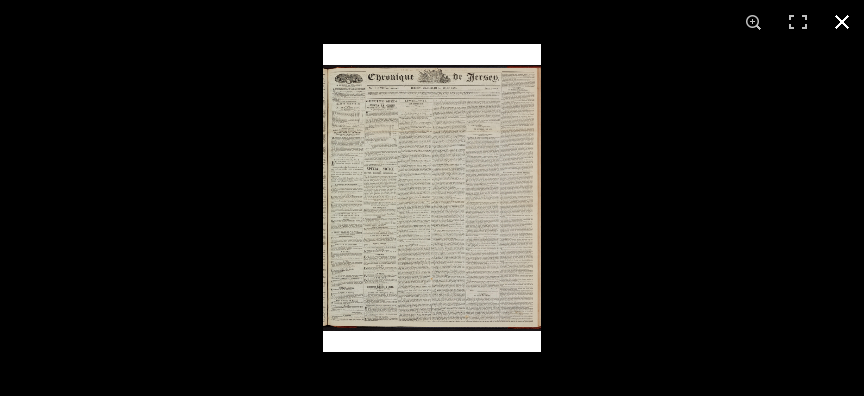 scroll, scrollTop: 432, scrollLeft: 0, axis: vertical 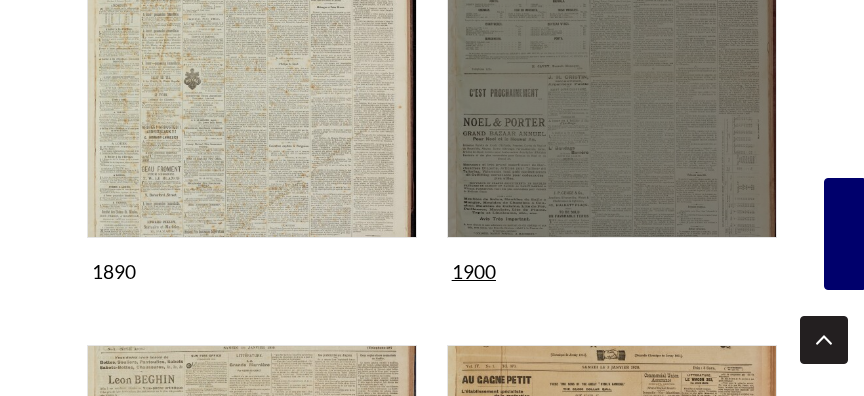 click at bounding box center (612, 73) 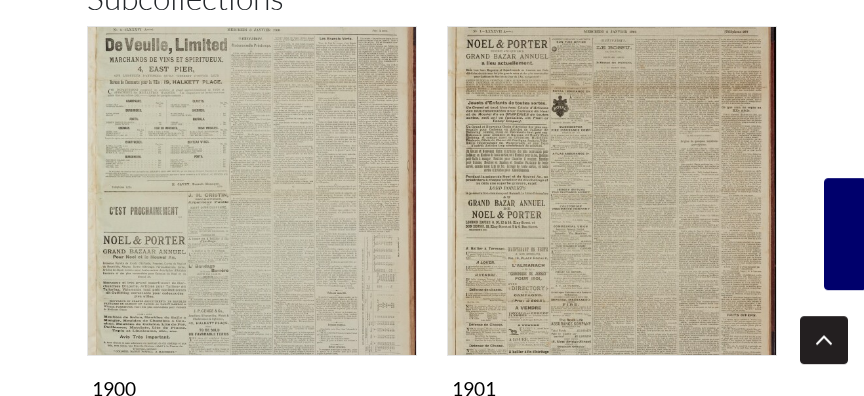 scroll, scrollTop: 432, scrollLeft: 0, axis: vertical 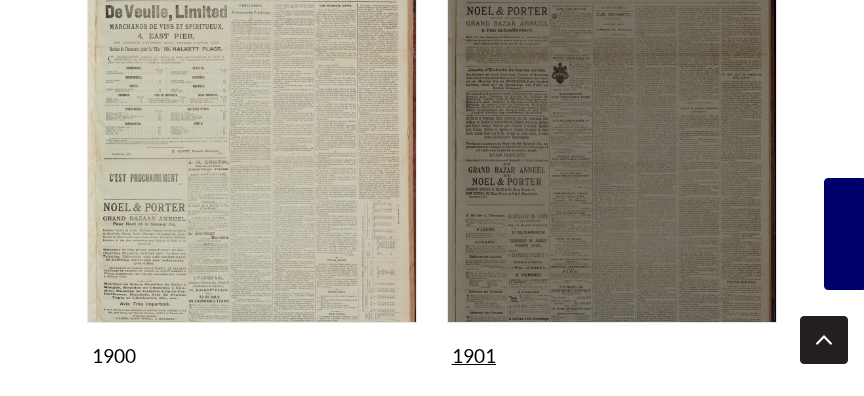 click at bounding box center [612, 158] 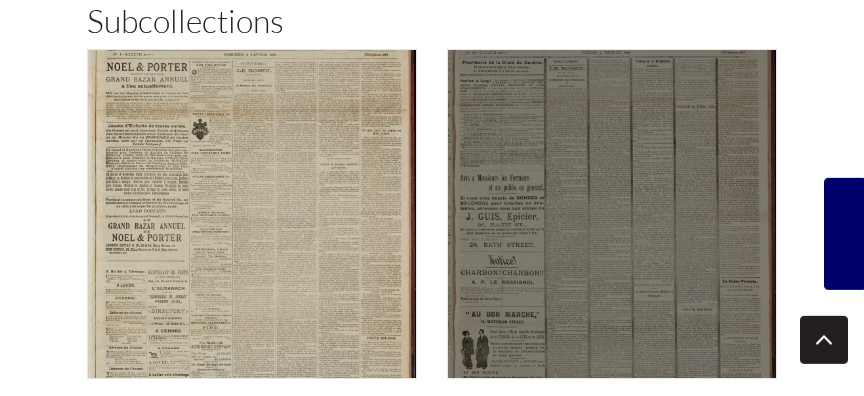 scroll, scrollTop: 432, scrollLeft: 0, axis: vertical 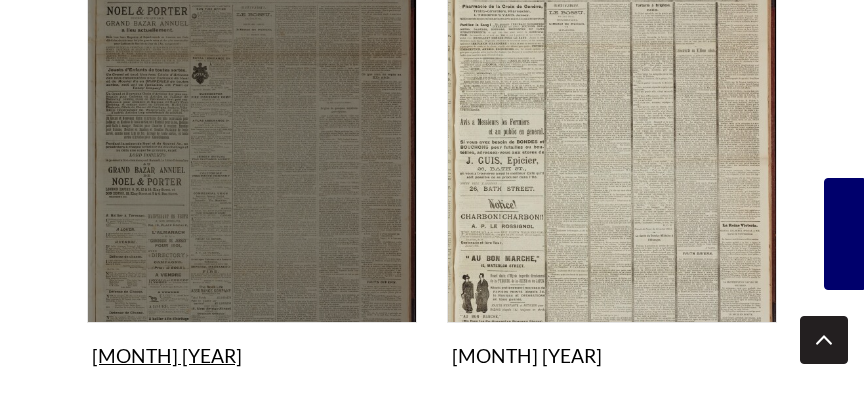 click at bounding box center [252, 158] 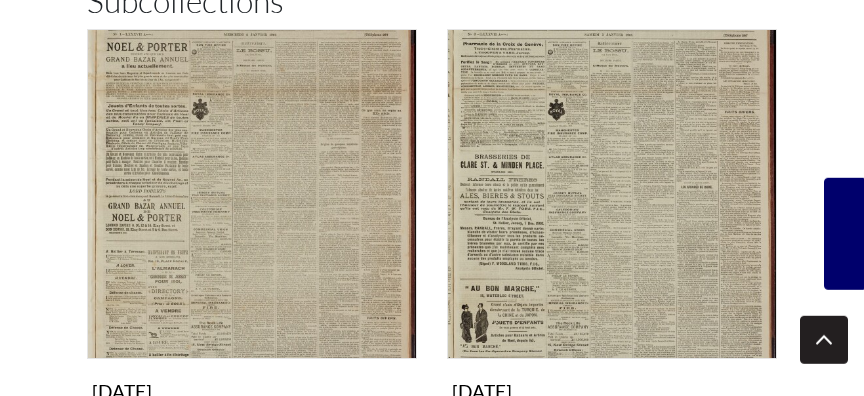 scroll, scrollTop: 432, scrollLeft: 0, axis: vertical 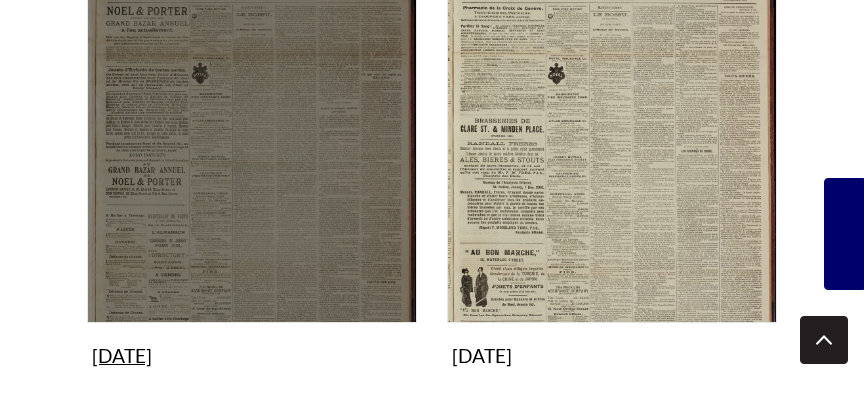 click at bounding box center [252, 158] 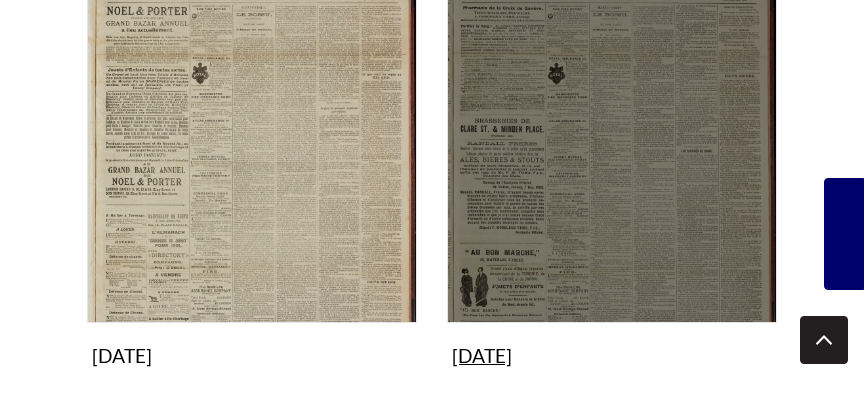 click at bounding box center [612, 158] 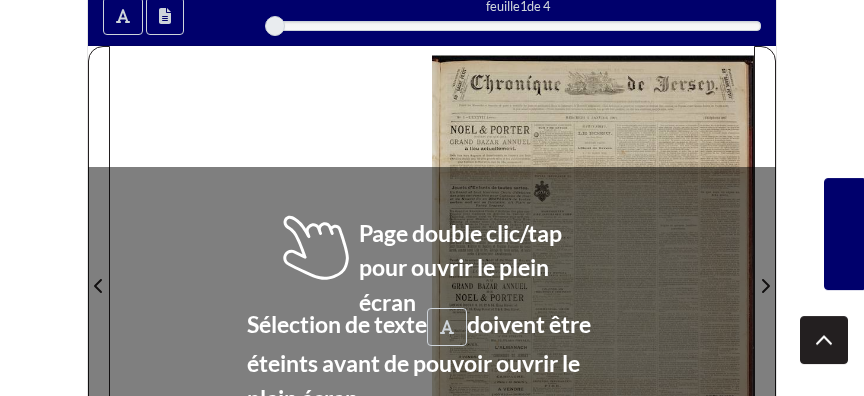 scroll, scrollTop: 324, scrollLeft: 0, axis: vertical 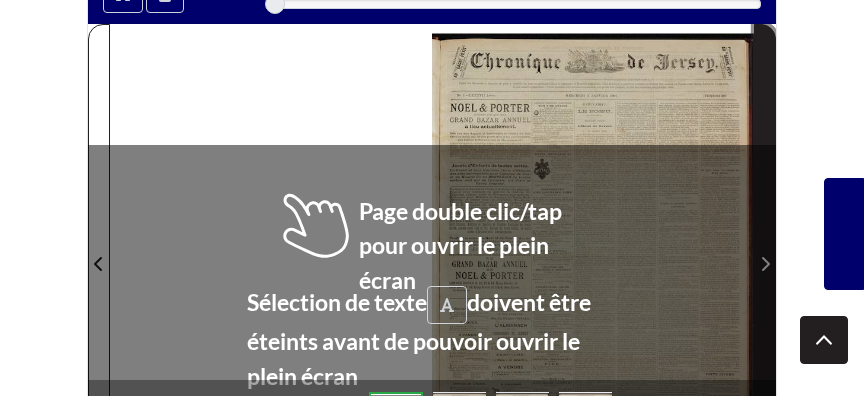 click at bounding box center (765, 264) 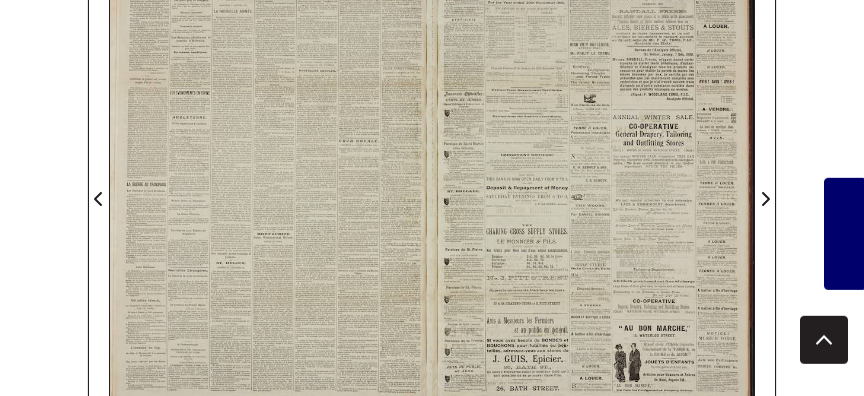 scroll, scrollTop: 432, scrollLeft: 0, axis: vertical 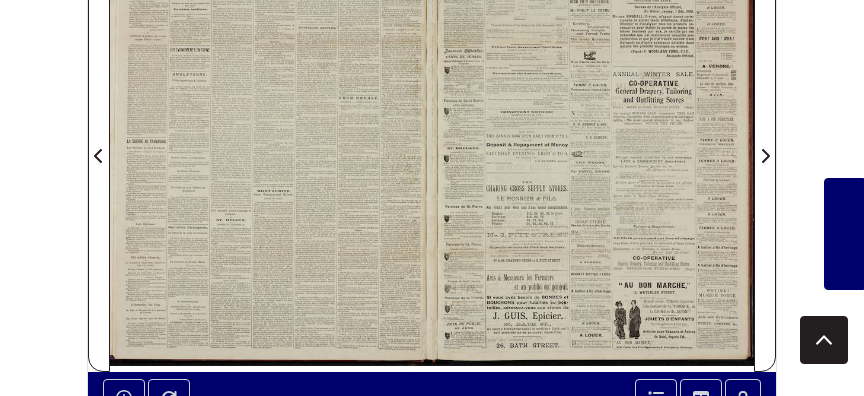 click at bounding box center [271, 144] 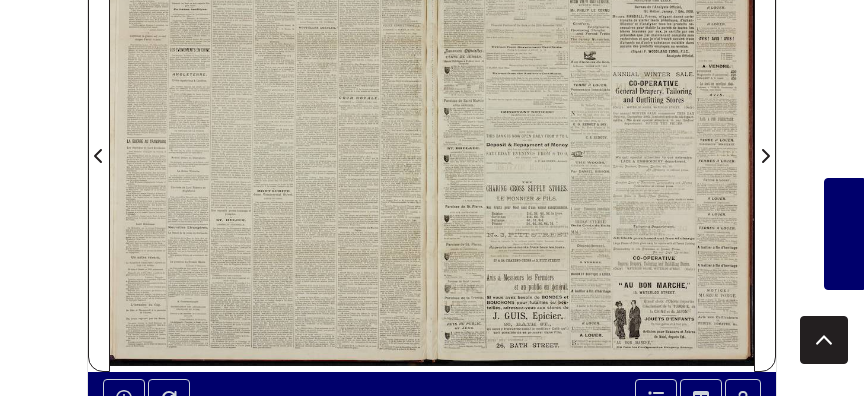 click at bounding box center (271, 144) 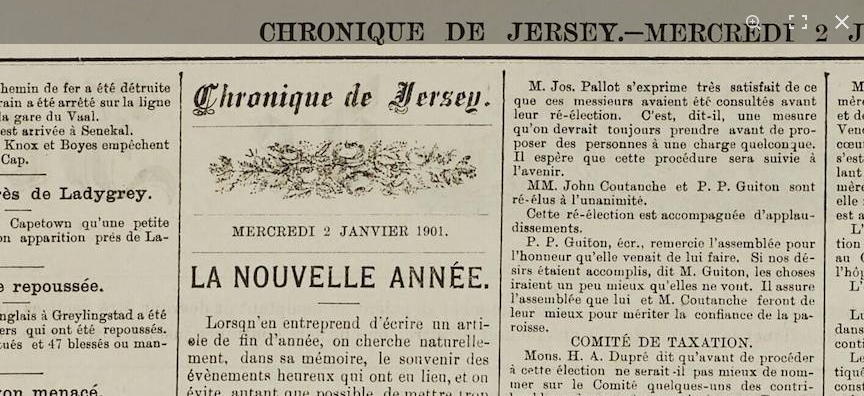 click at bounding box center (629, 1625) 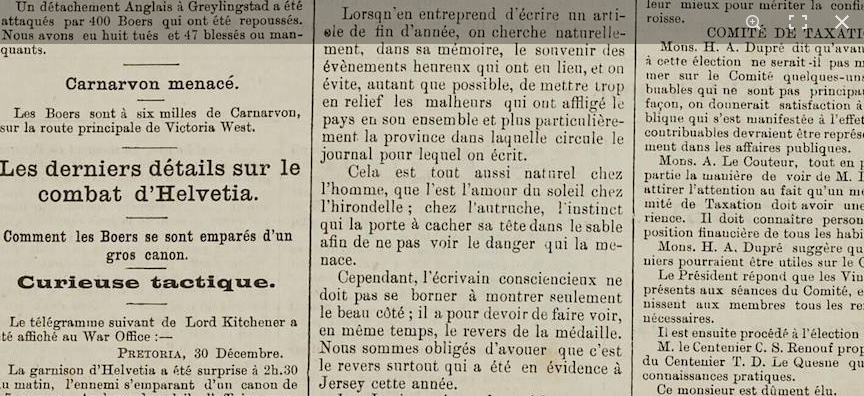 click at bounding box center (765, 1316) 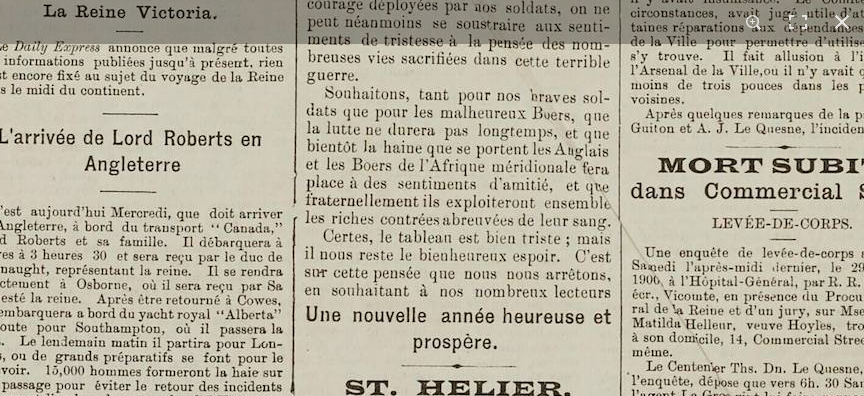 click at bounding box center (765, -196) 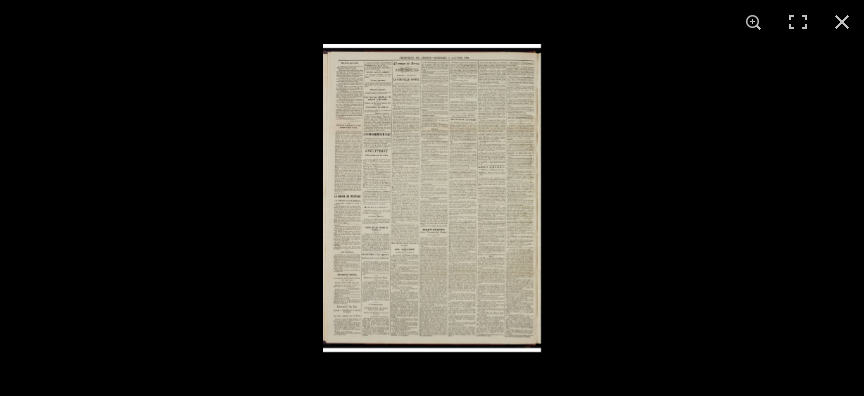 click at bounding box center (432, 198) 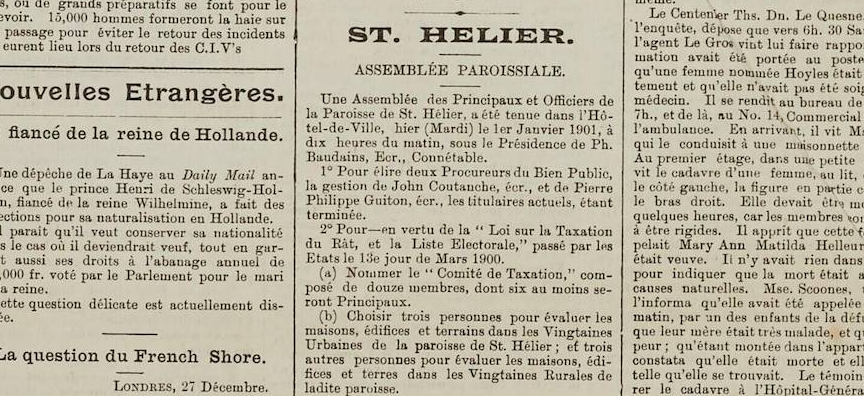 click on "1 / 1" at bounding box center (432, 198) 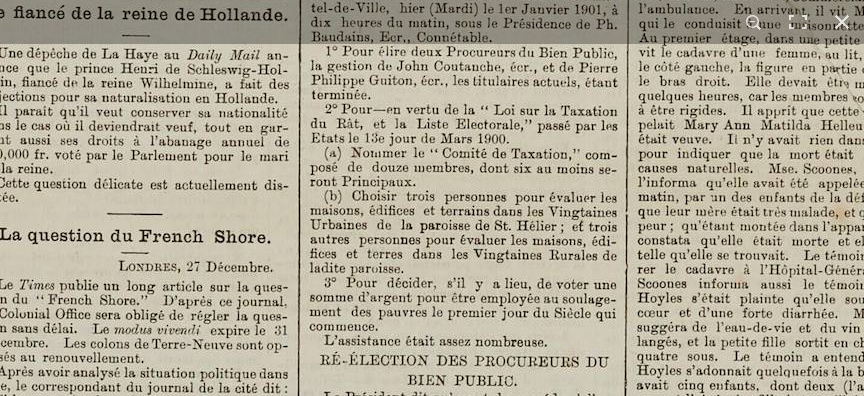 click at bounding box center [773, -669] 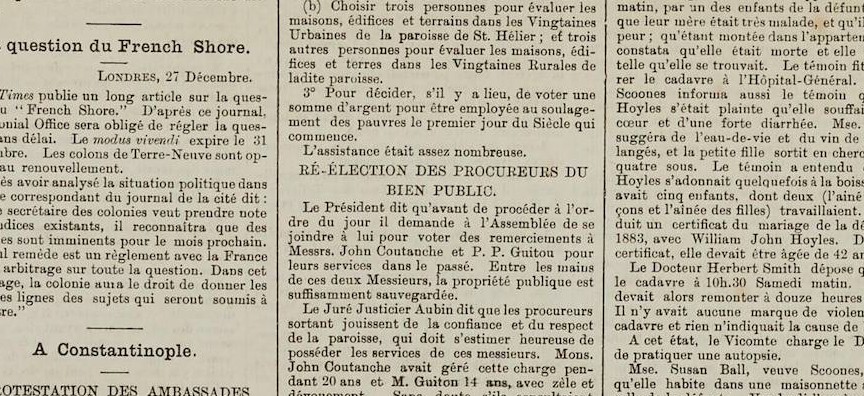 click at bounding box center [752, -859] 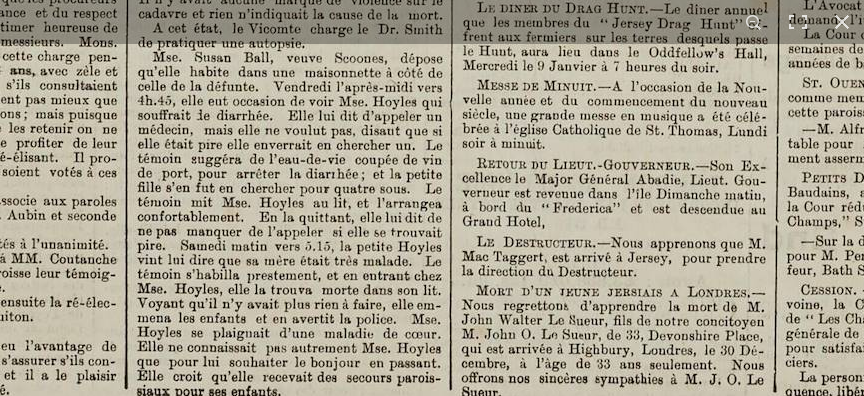 click at bounding box center [276, -1171] 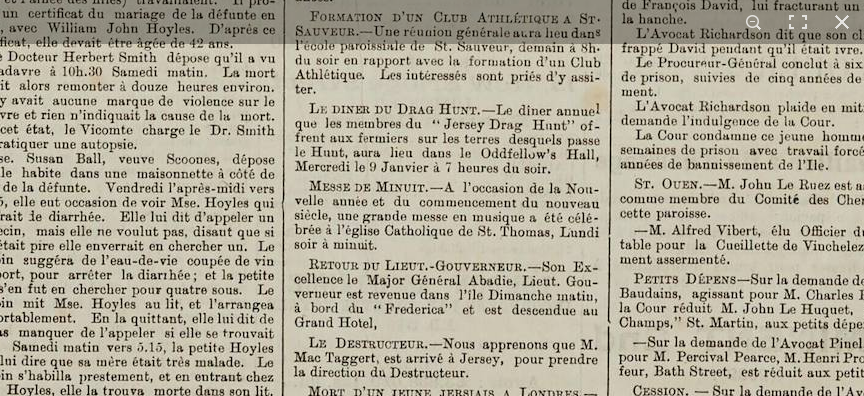 click at bounding box center [108, -1070] 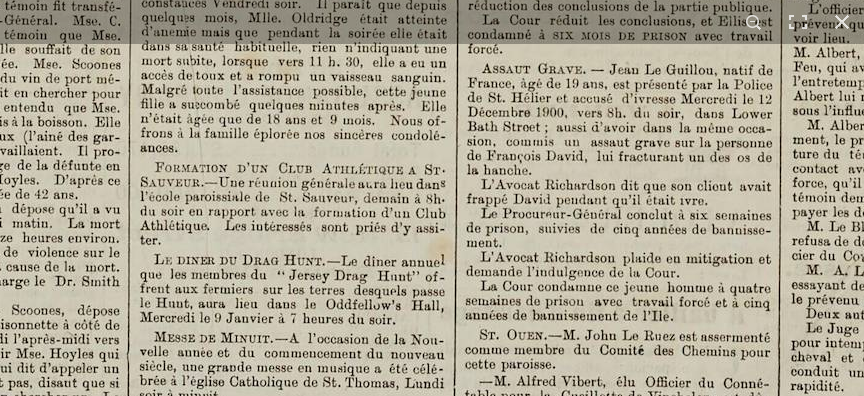 click at bounding box center (-47, -919) 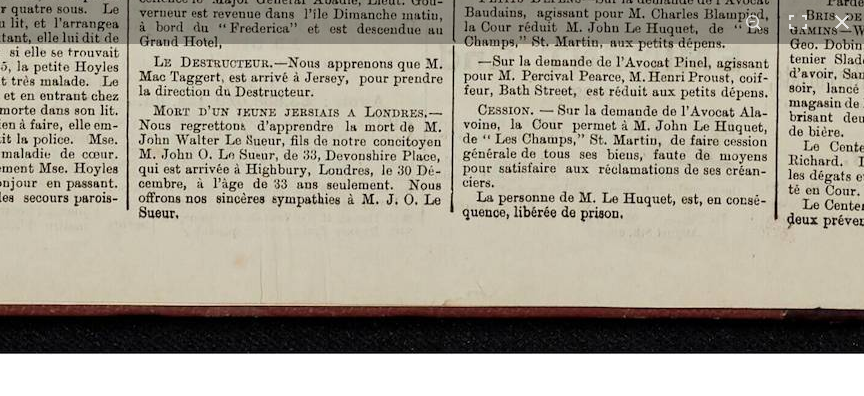 click at bounding box center [-47, -1351] 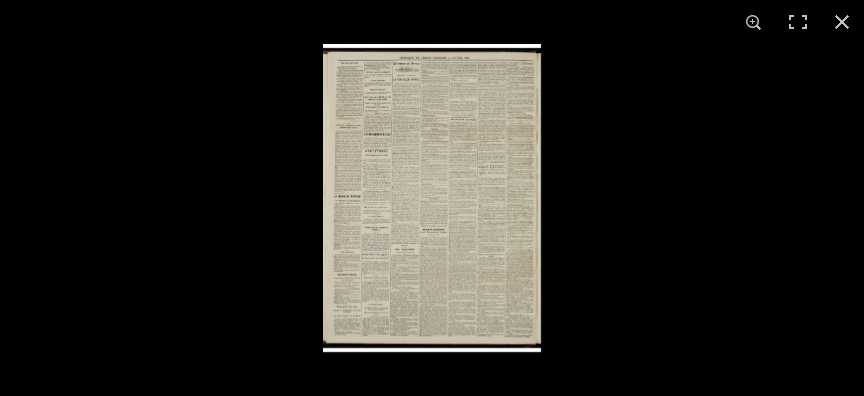 click at bounding box center (432, 198) 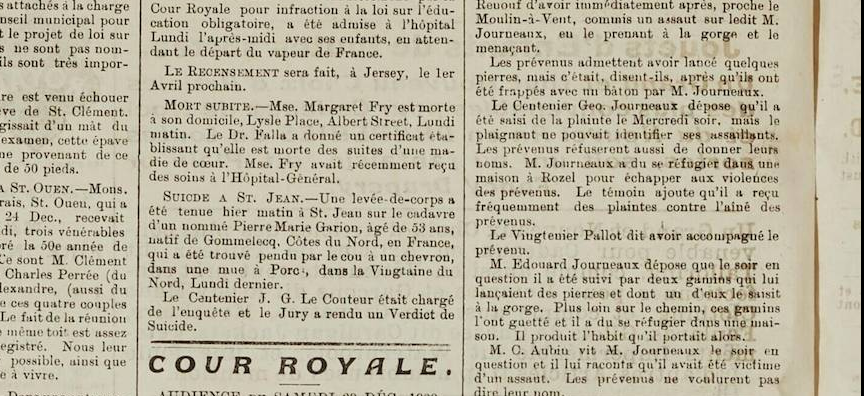 click at bounding box center (-376, 718) 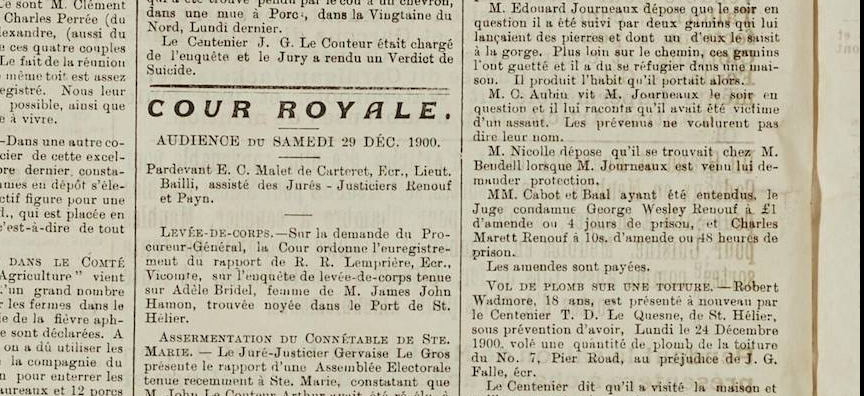 click on "1 / 1" at bounding box center (432, 198) 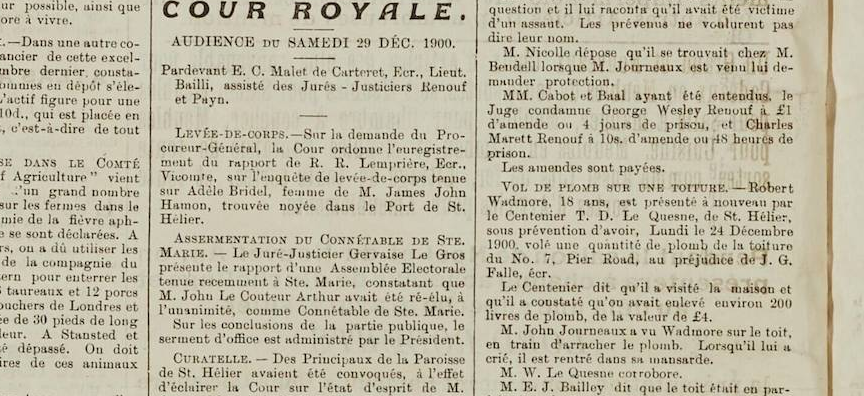 click at bounding box center [-362, 363] 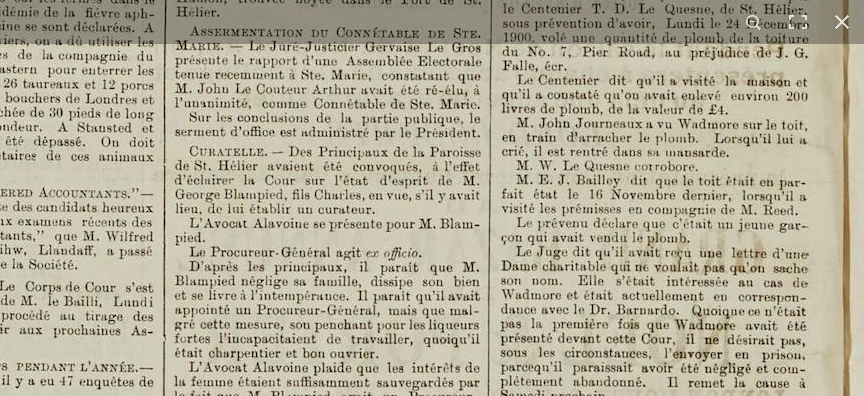 click at bounding box center (-346, 156) 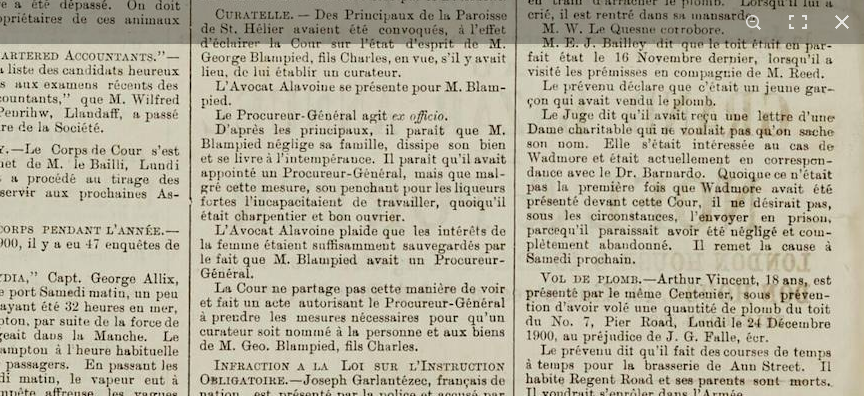 click at bounding box center [-320, 19] 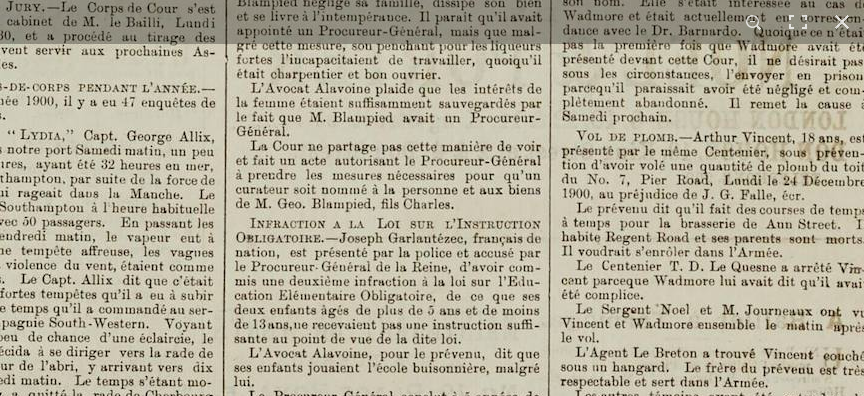 click at bounding box center [-284, -123] 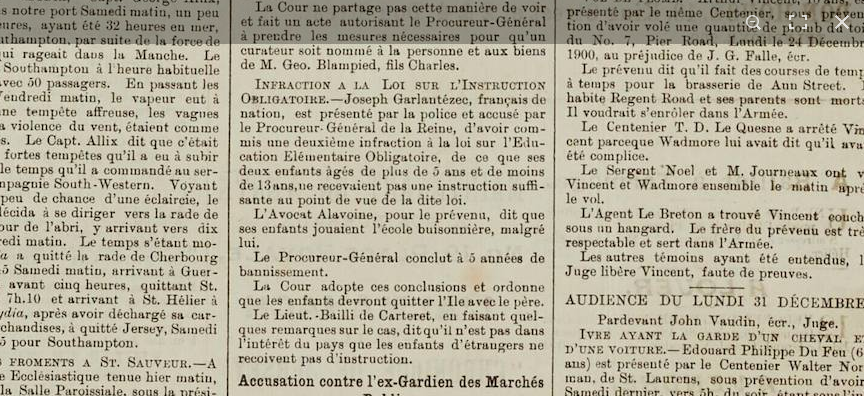 click at bounding box center [-279, -262] 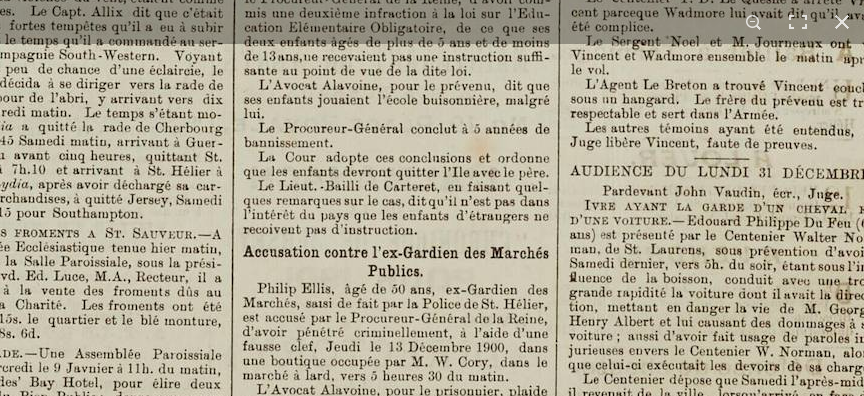 click at bounding box center (-274, -391) 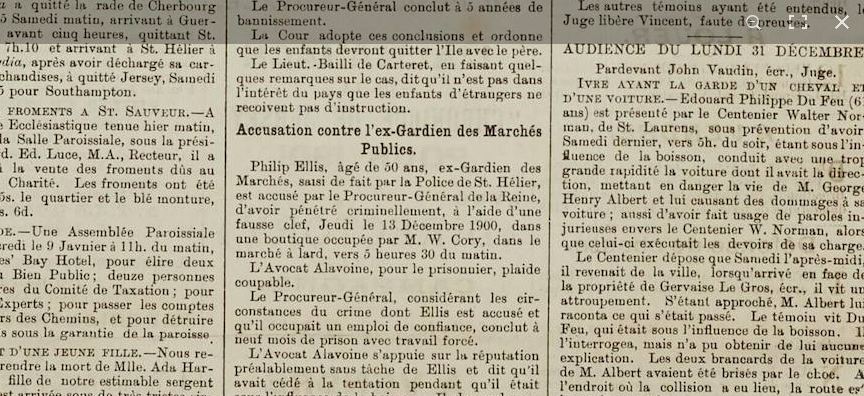 click at bounding box center (-281, -513) 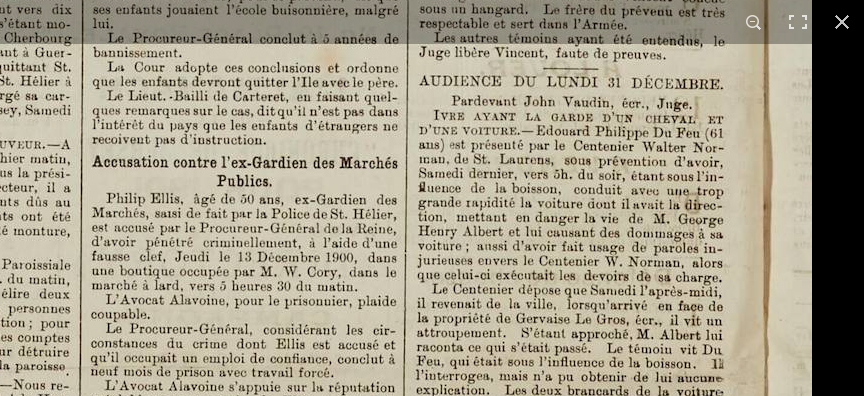 click at bounding box center (-425, -481) 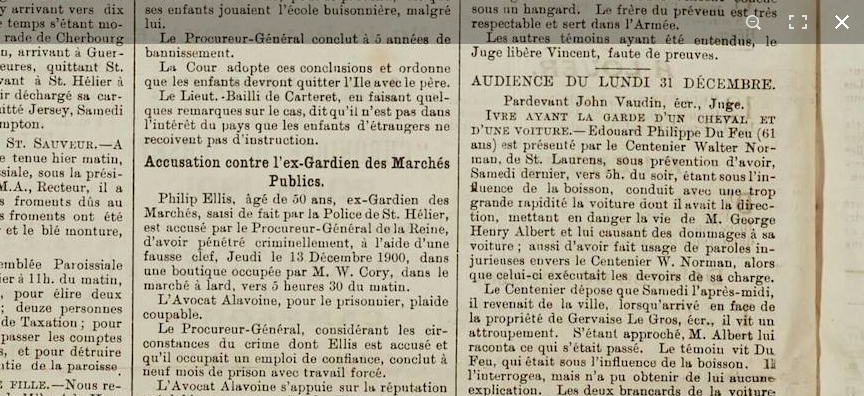 click at bounding box center [842, 22] 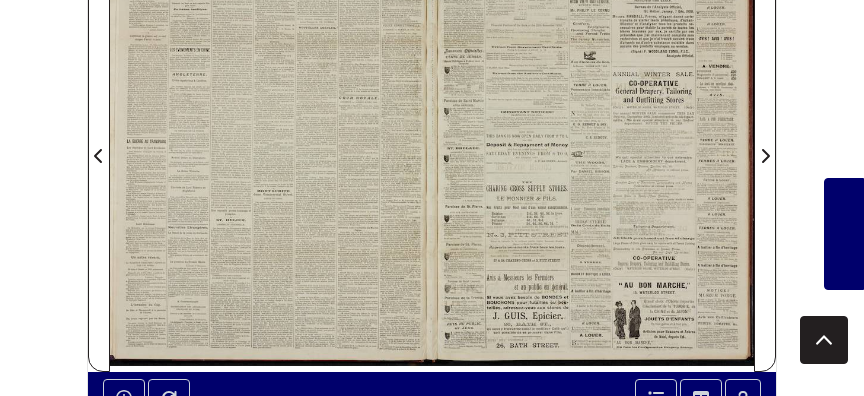click at bounding box center (593, 144) 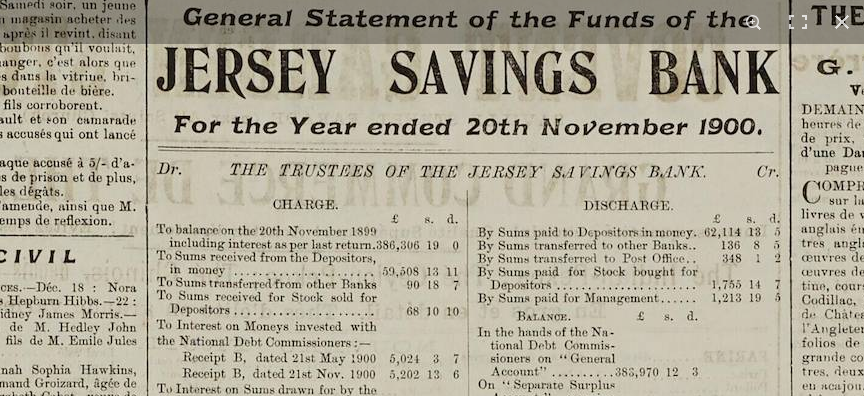click on "Menu" at bounding box center [432, 256] 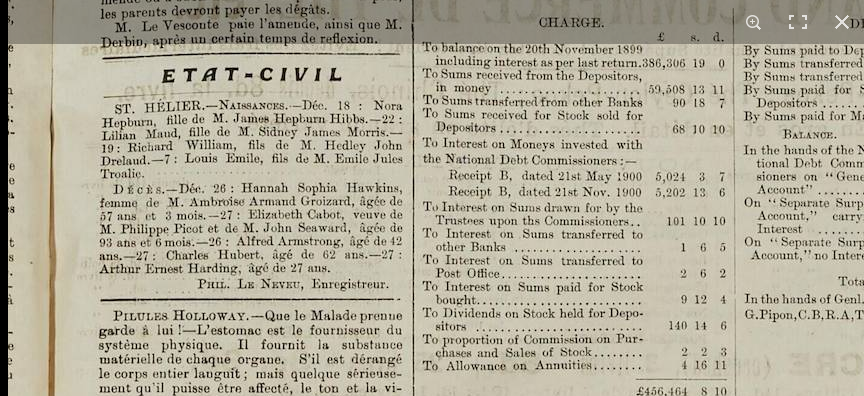 click at bounding box center [1245, 1358] 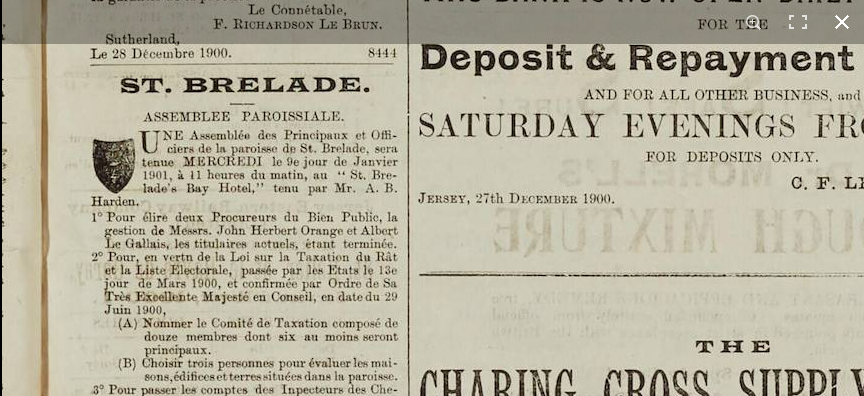 click on "1 / 1" at bounding box center (432, 198) 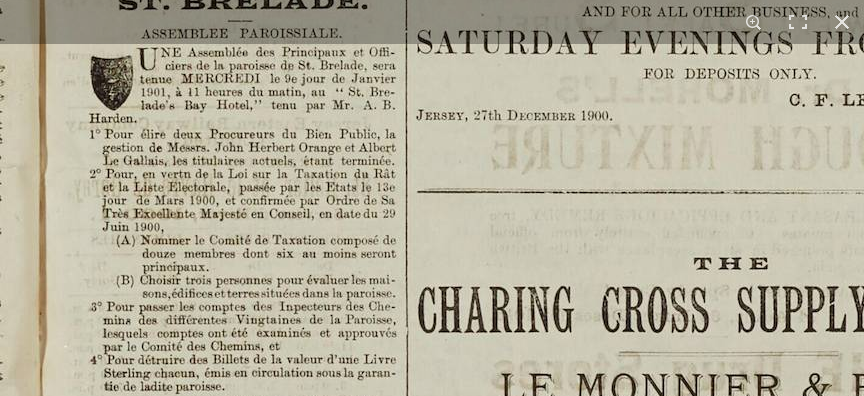 click at bounding box center (1237, -31) 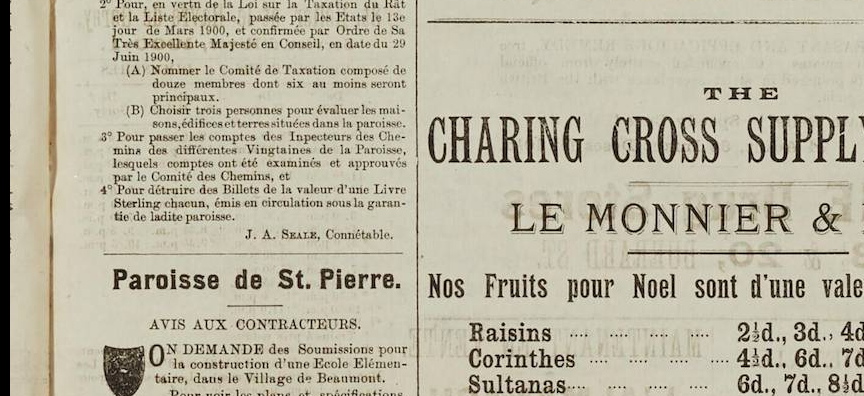 click on "1 / 1" at bounding box center (432, 198) 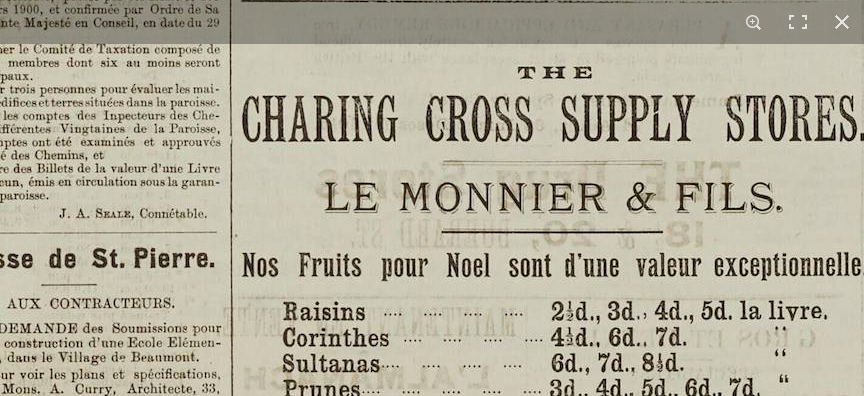 click at bounding box center (1061, -222) 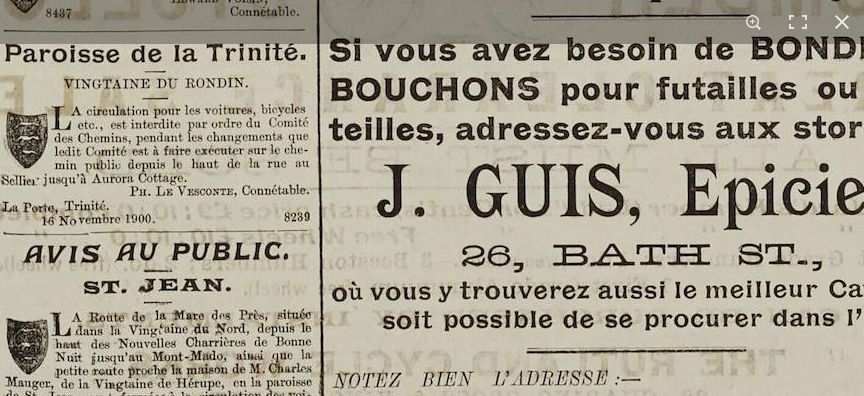 click at bounding box center [1145, -1128] 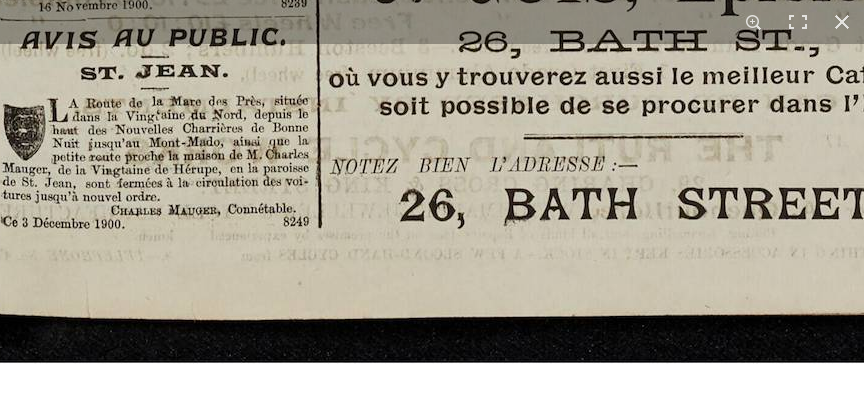 click at bounding box center (1142, -1342) 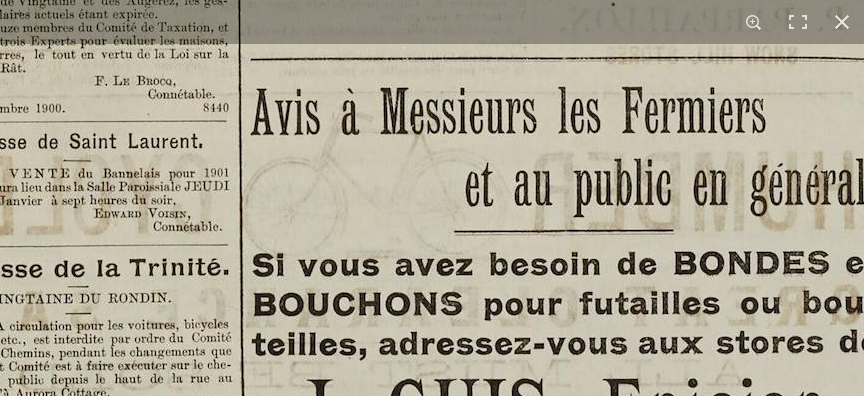 click at bounding box center [1068, -913] 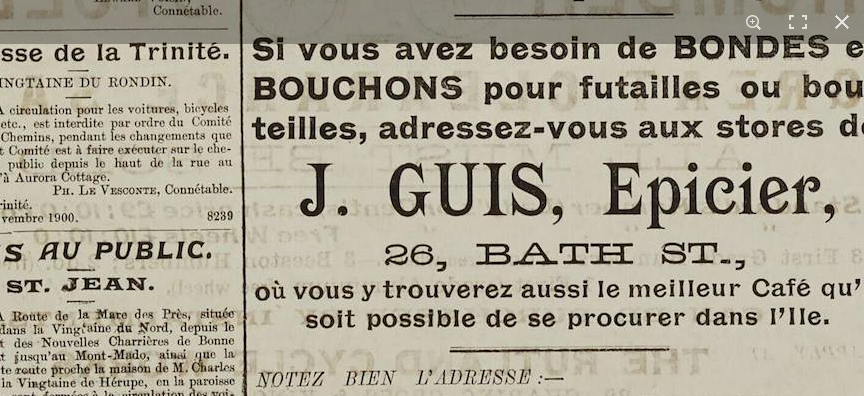 click at bounding box center [1068, -1129] 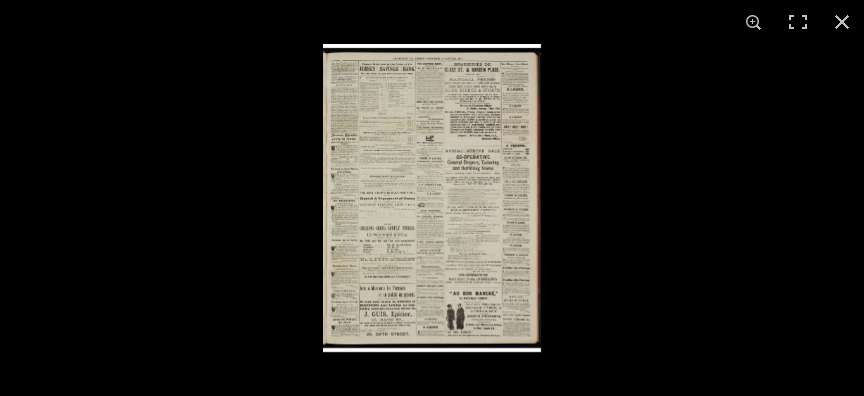 click at bounding box center (432, 198) 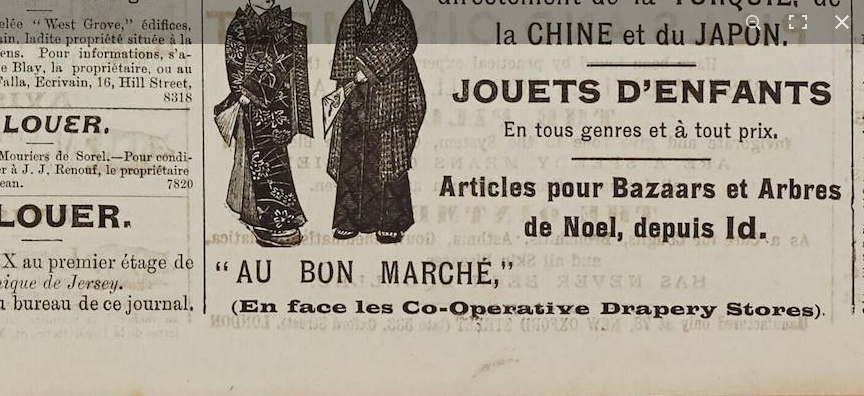 click at bounding box center [55, -1252] 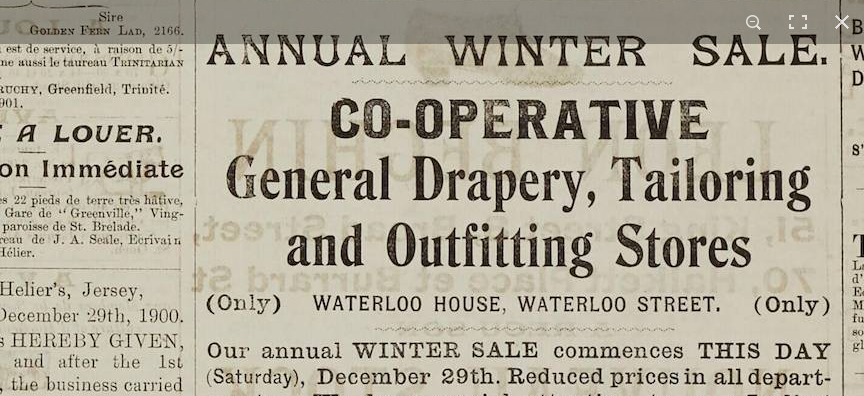 click at bounding box center [53, 585] 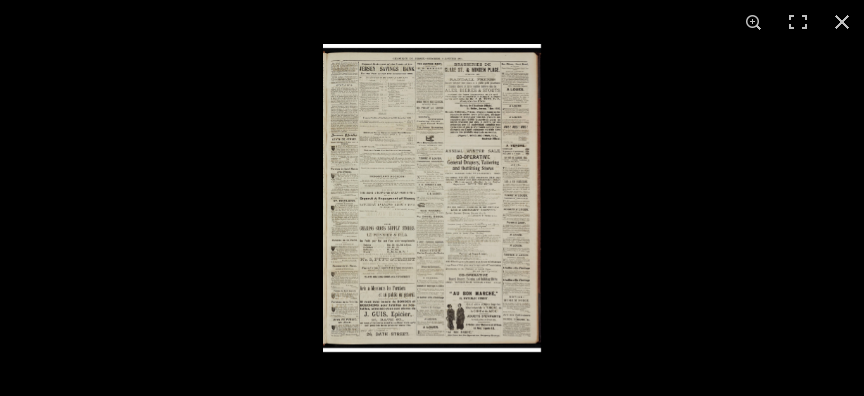 click at bounding box center [432, 198] 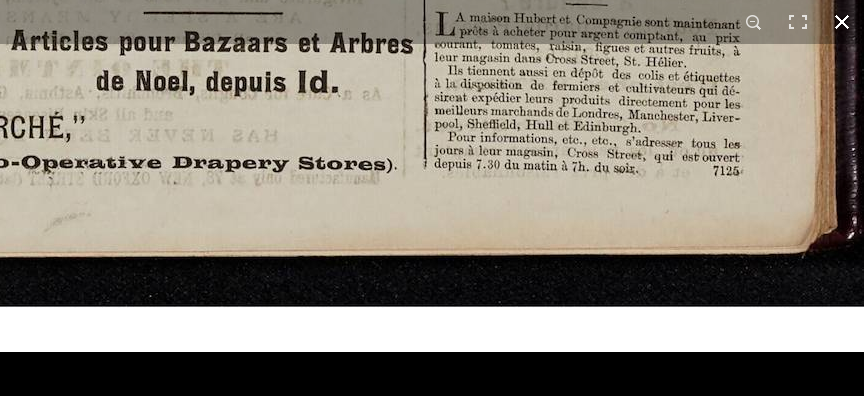 click at bounding box center [842, 22] 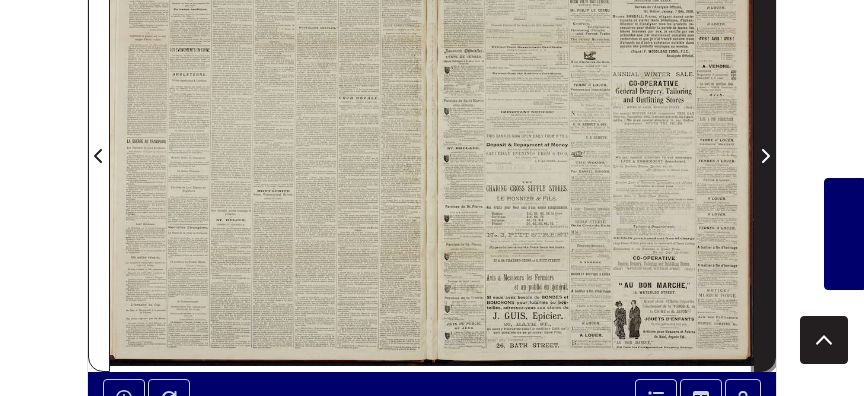 click 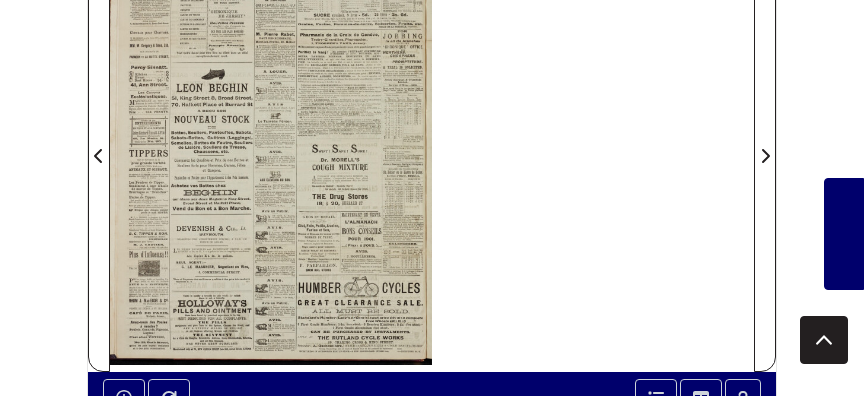 drag, startPoint x: 193, startPoint y: 91, endPoint x: 226, endPoint y: 95, distance: 33.24154 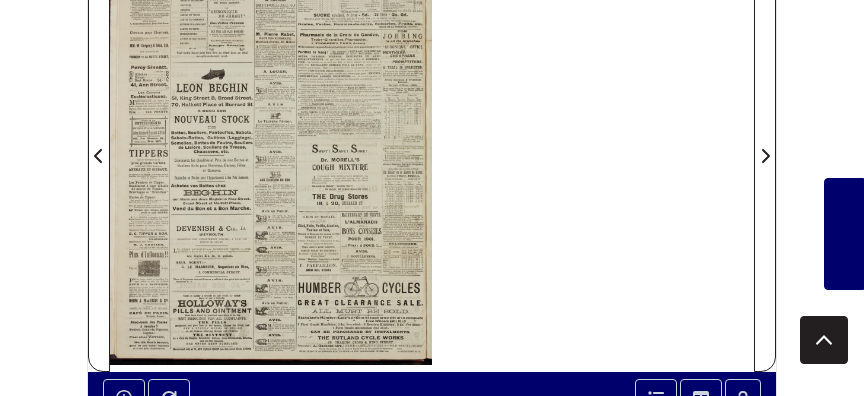 click at bounding box center [271, 144] 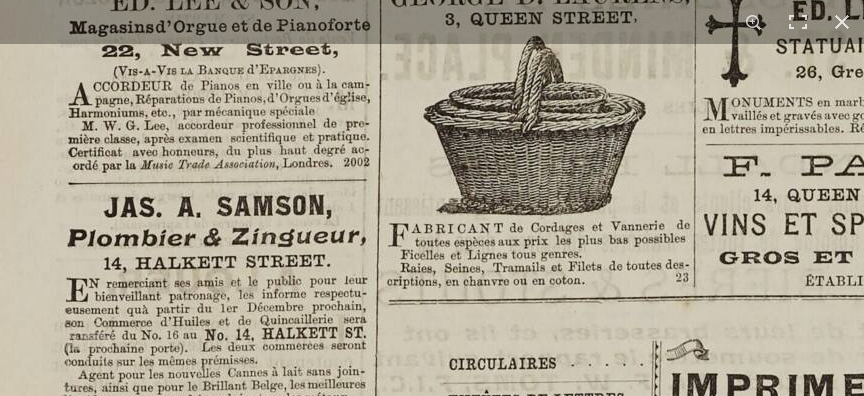 click on "Menu" at bounding box center [432, 237] 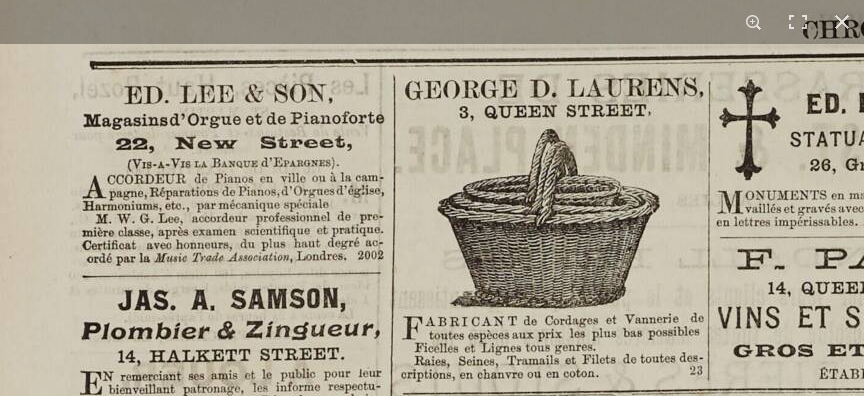 click at bounding box center [1157, 1595] 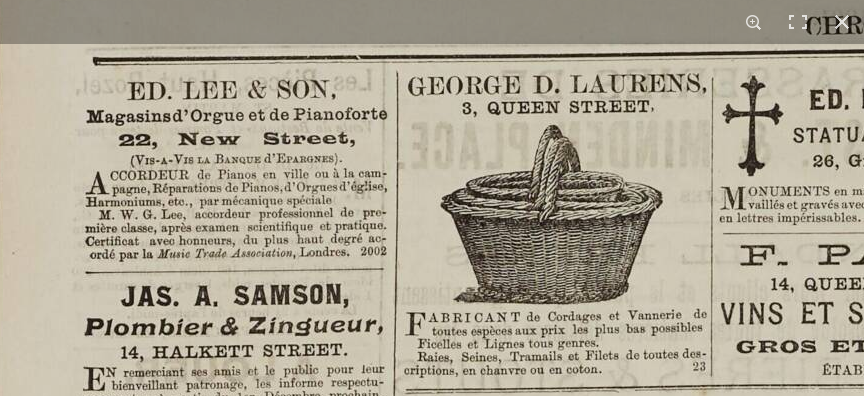 click at bounding box center [1160, 1591] 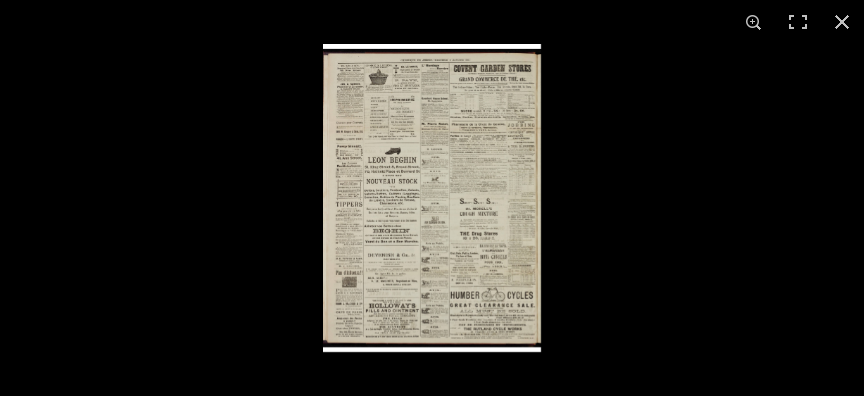 click at bounding box center (432, 198) 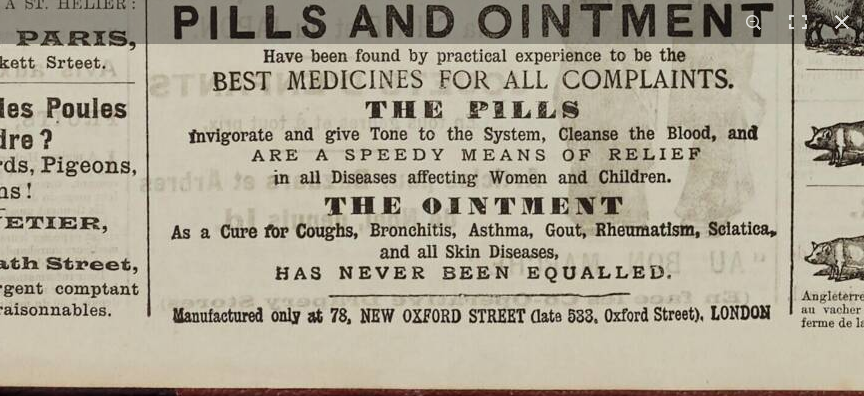 click at bounding box center [924, -1259] 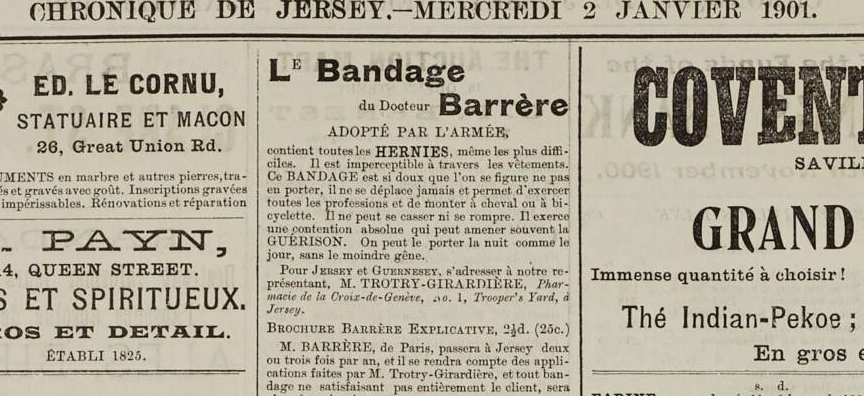 click at bounding box center [384, 1577] 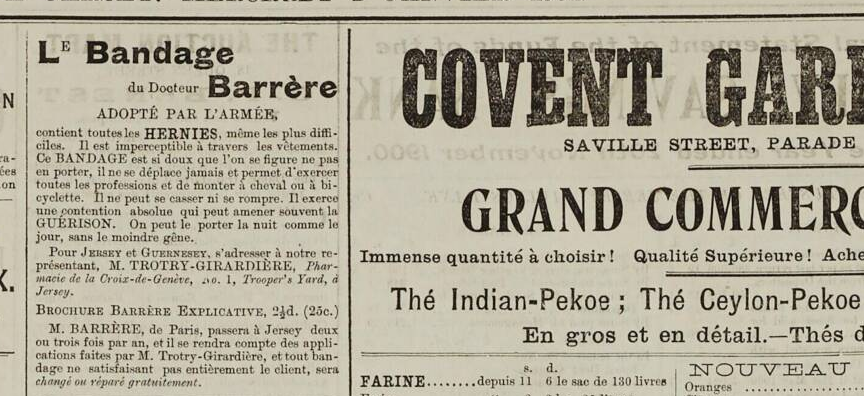 click at bounding box center [153, 1559] 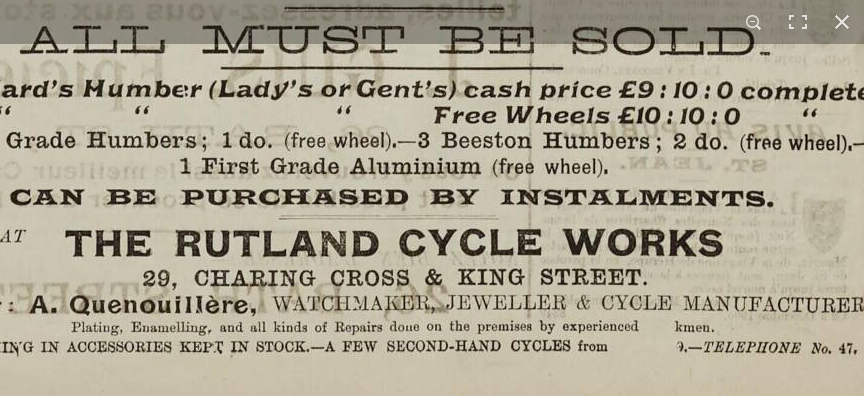 click at bounding box center (-295, -1244) 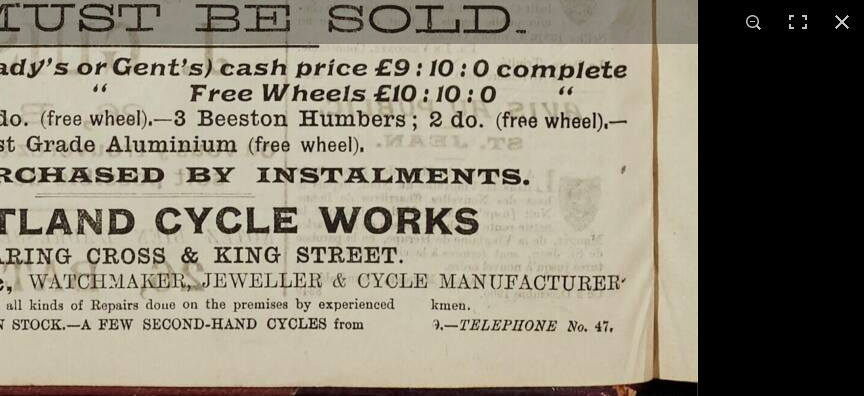 click at bounding box center (-539, -1266) 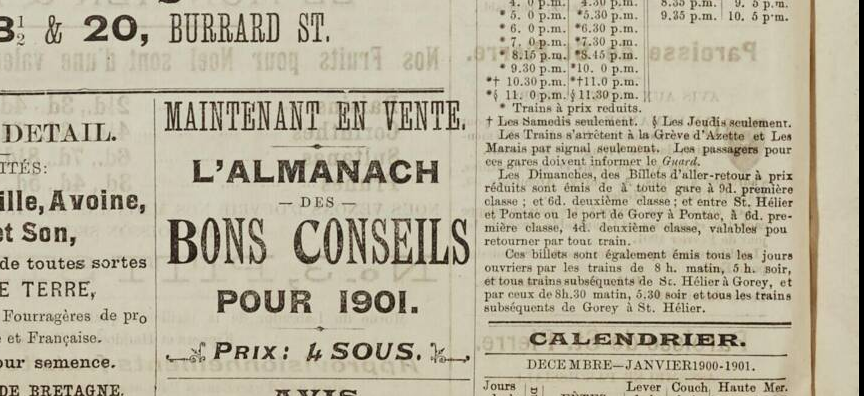 click at bounding box center [-378, -427] 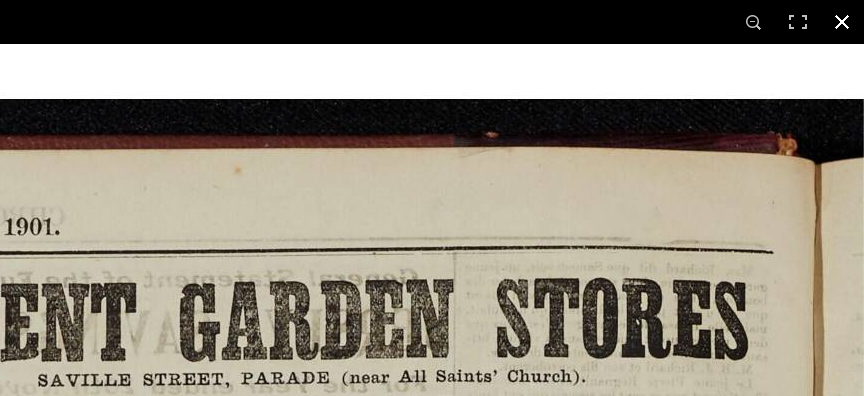click at bounding box center [842, 22] 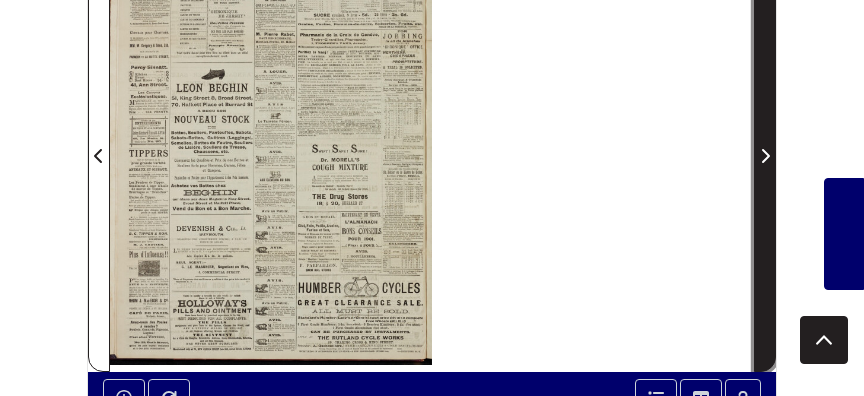 click 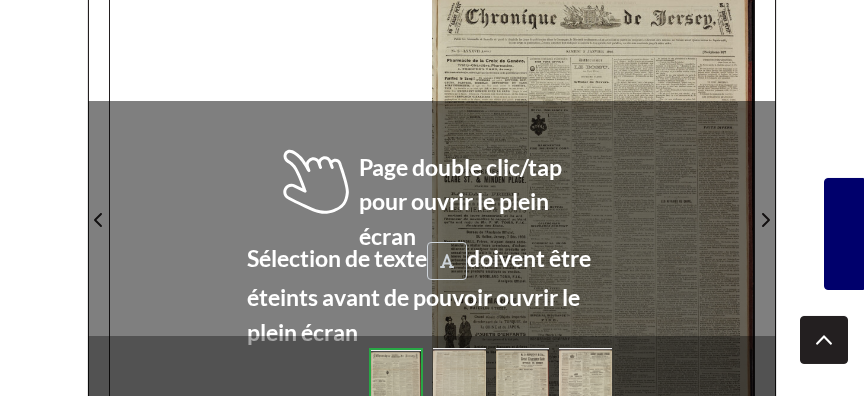 scroll, scrollTop: 432, scrollLeft: 0, axis: vertical 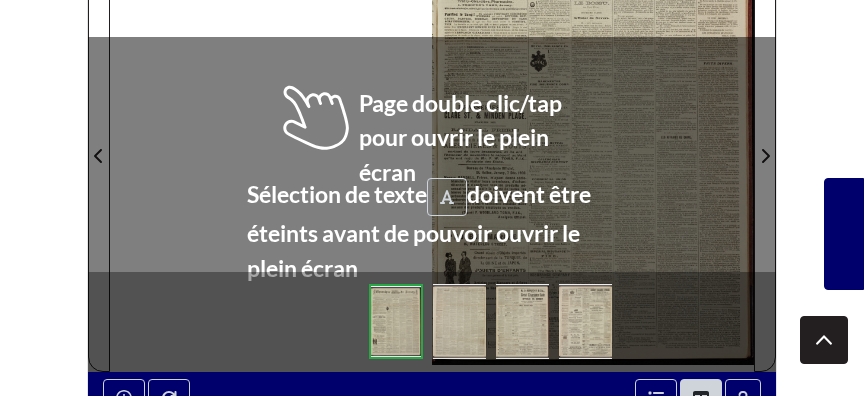 click at bounding box center [593, 144] 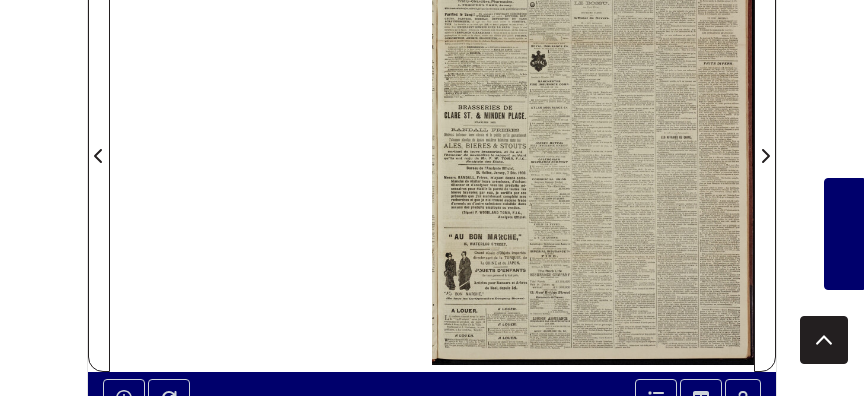 click at bounding box center [593, 144] 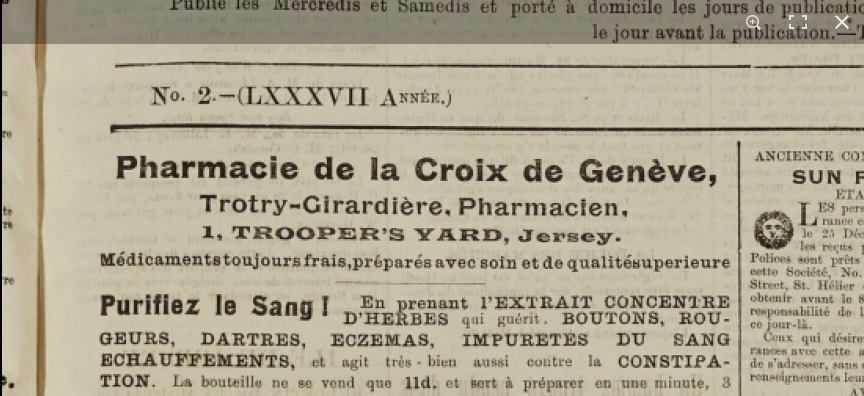 click at bounding box center [1239, 1300] 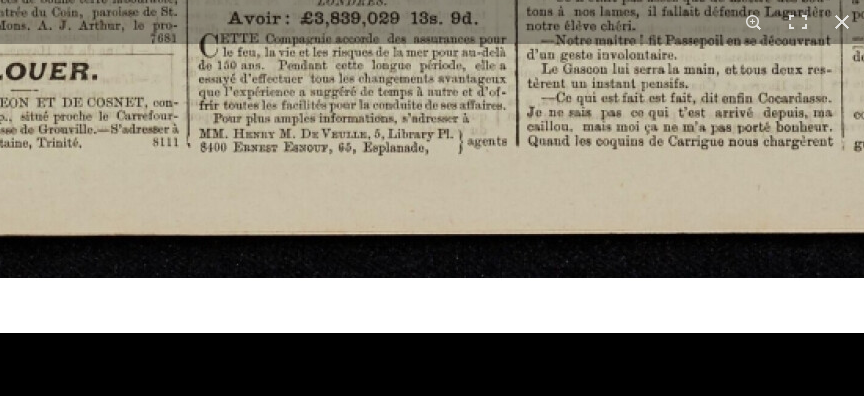 click at bounding box center (681, -1417) 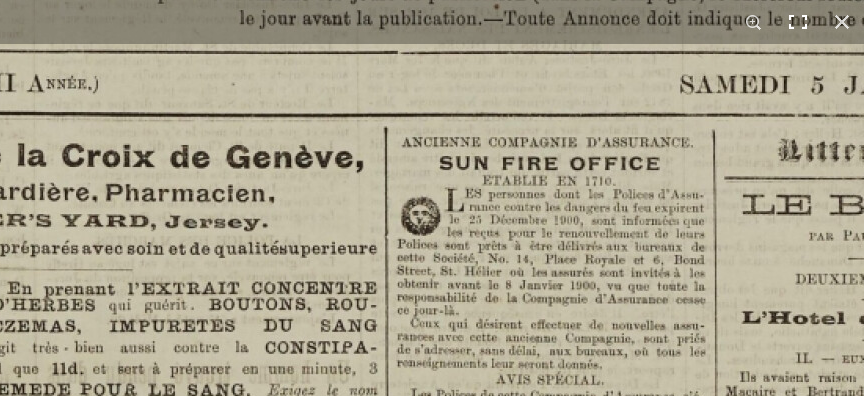 click at bounding box center (798, 22) 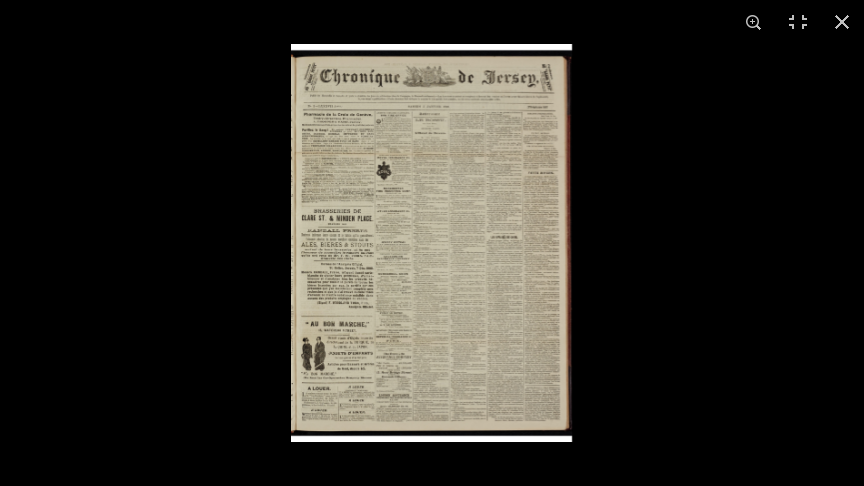 click at bounding box center [431, 243] 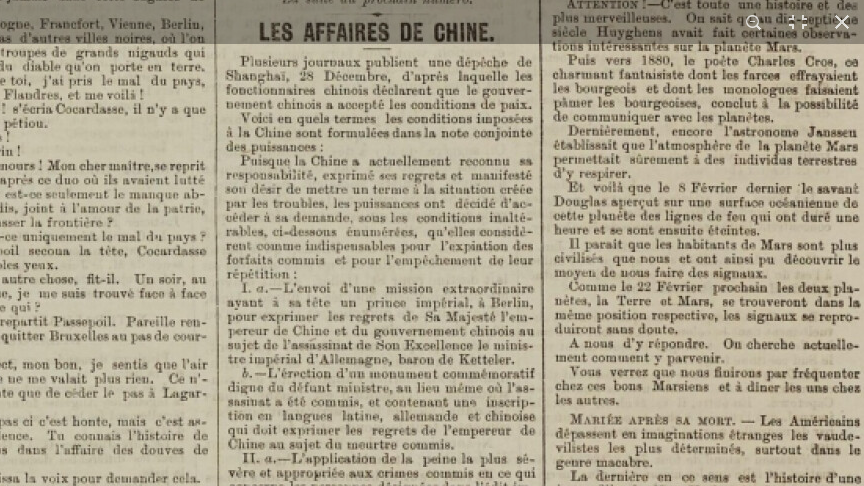 click at bounding box center (-263, 84) 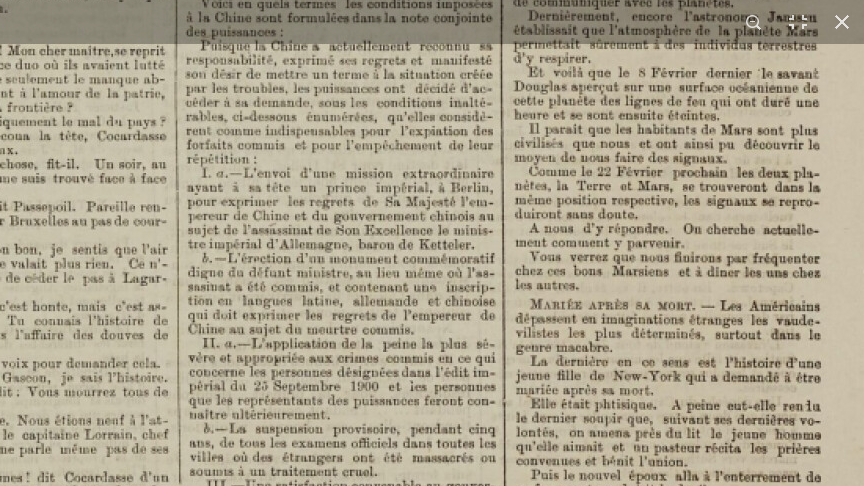click at bounding box center [-303, -31] 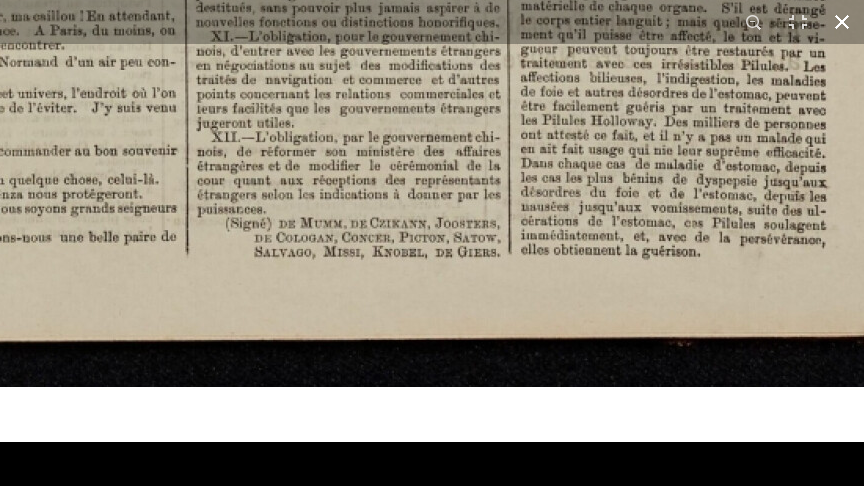 click at bounding box center [842, 22] 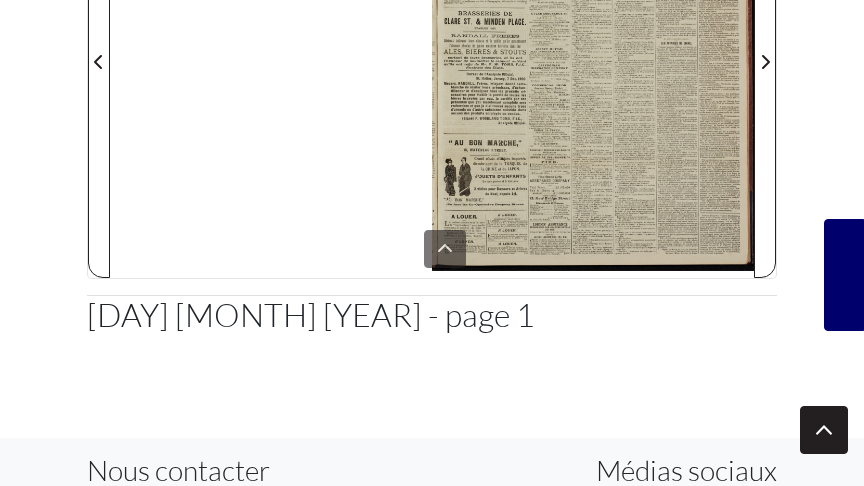 click on "Menu" at bounding box center (432, 162) 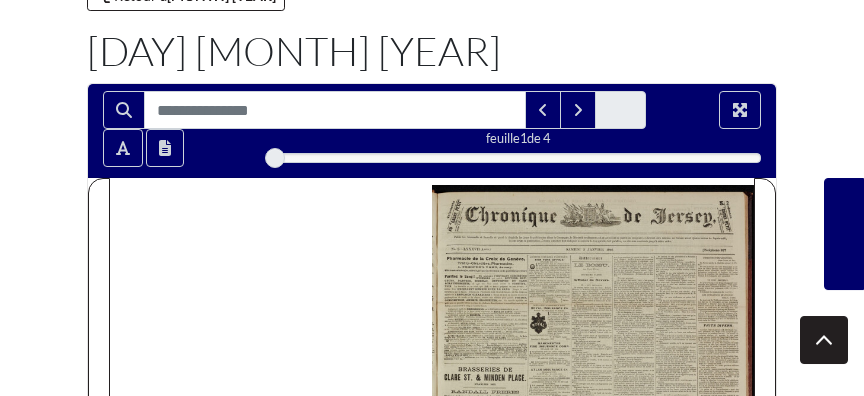 scroll, scrollTop: 216, scrollLeft: 0, axis: vertical 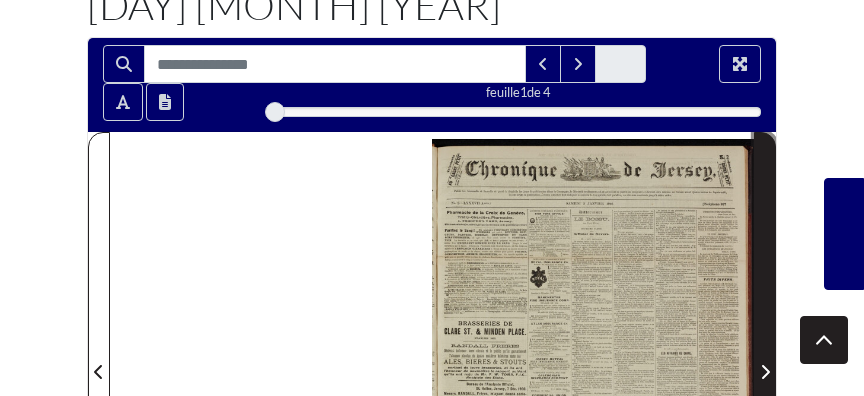click 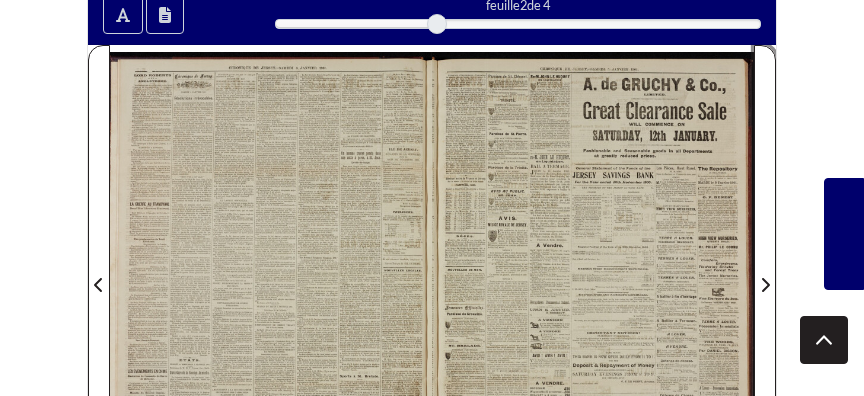 scroll, scrollTop: 432, scrollLeft: 0, axis: vertical 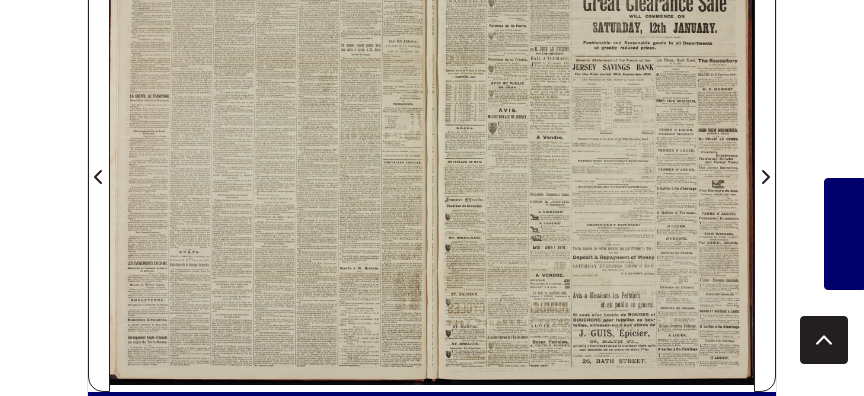 click at bounding box center (271, 165) 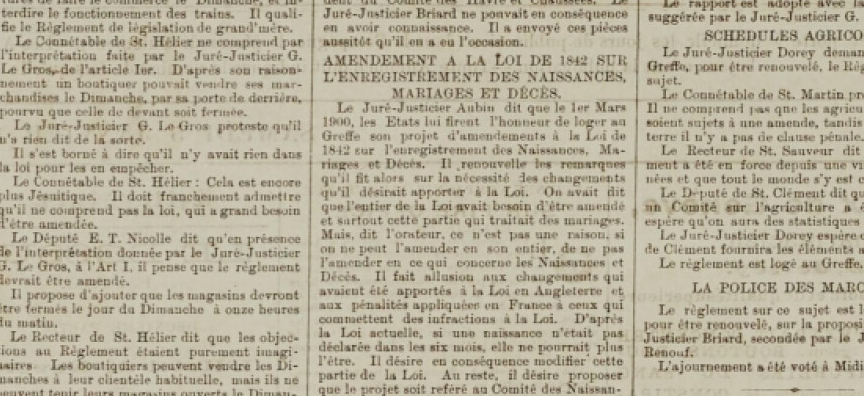 click at bounding box center (104, 1337) 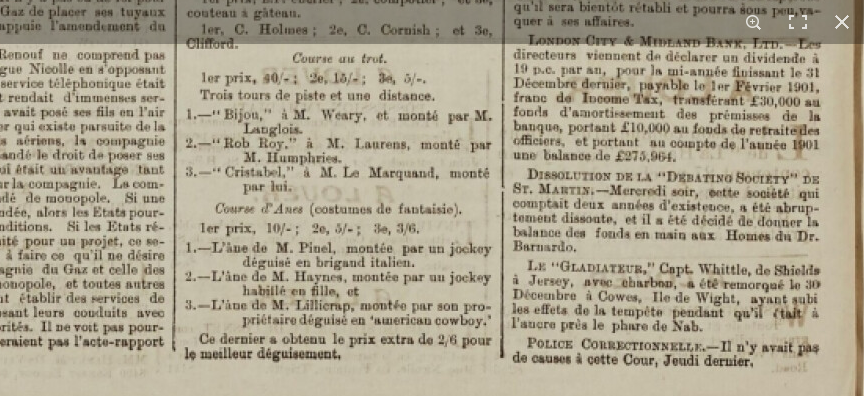 click at bounding box center [-338, -1191] 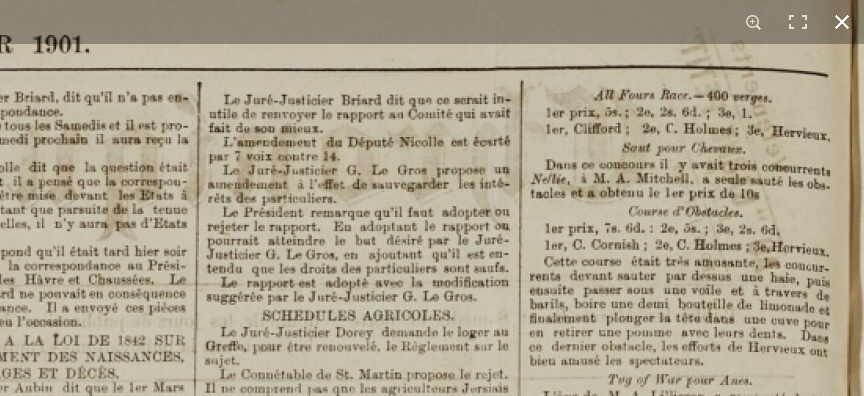 click at bounding box center [842, 22] 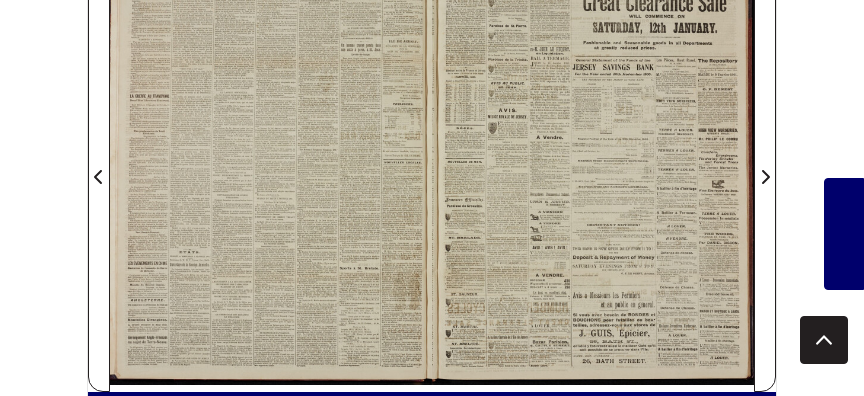 click at bounding box center (593, 165) 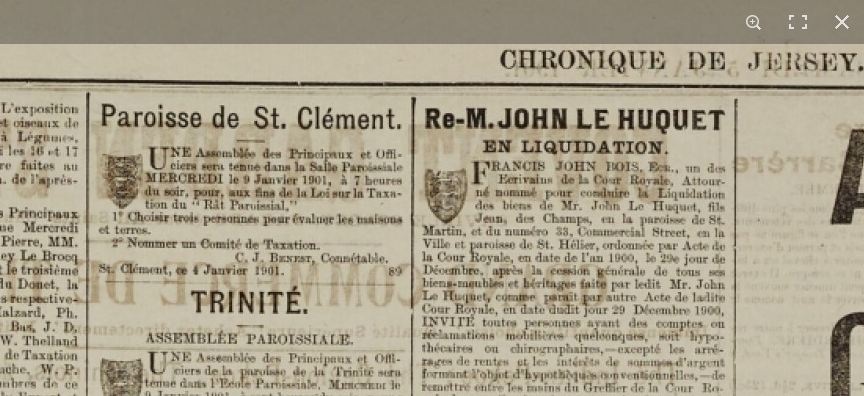 click on "Menu" at bounding box center [432, 266] 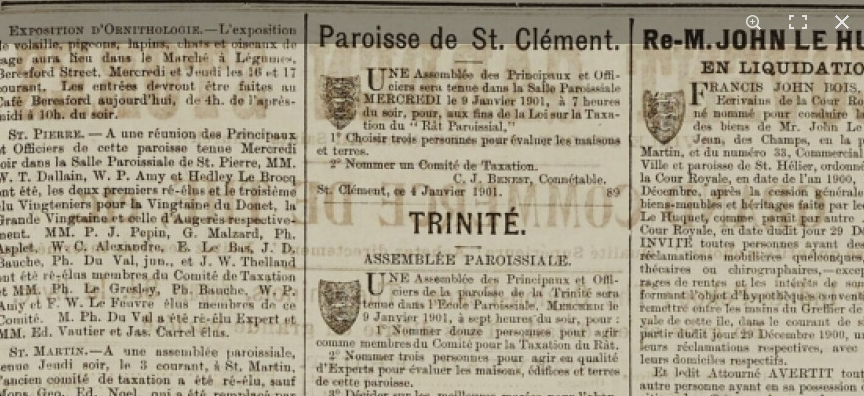 click at bounding box center [1122, 1547] 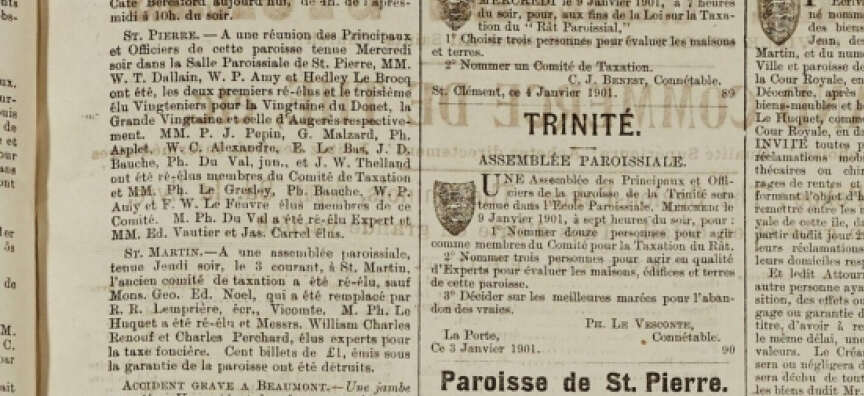 click at bounding box center (1237, 1448) 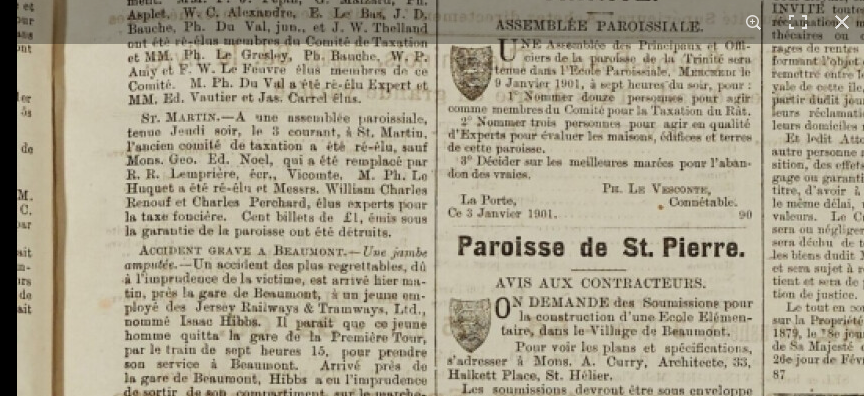click at bounding box center (1254, 1313) 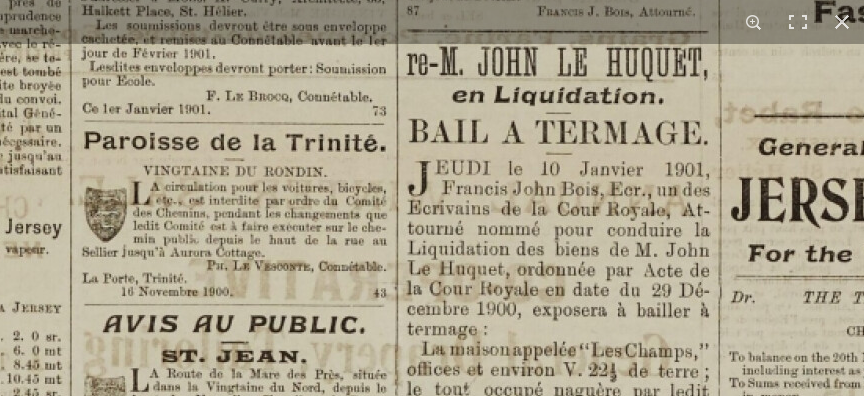 click at bounding box center [888, 949] 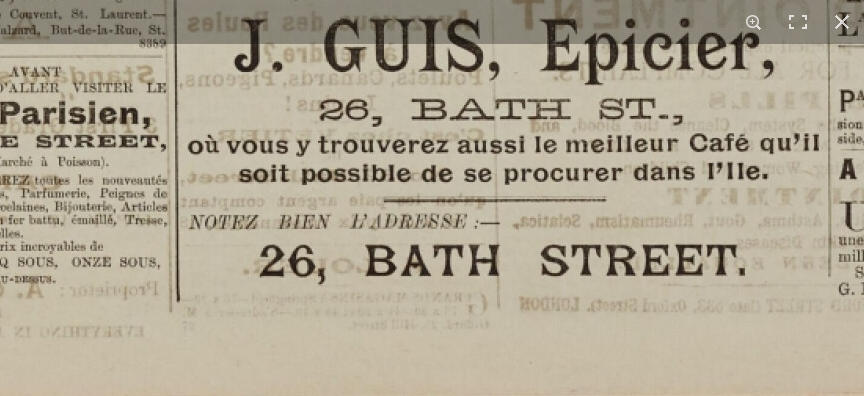 click at bounding box center (340, -1251) 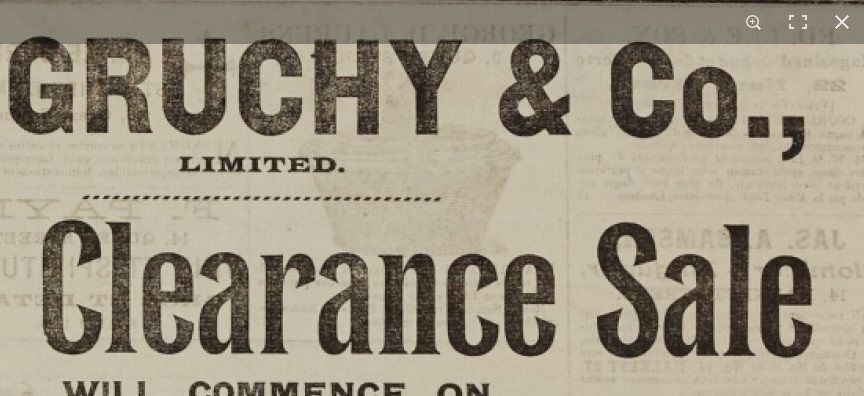 click at bounding box center [-213, 1533] 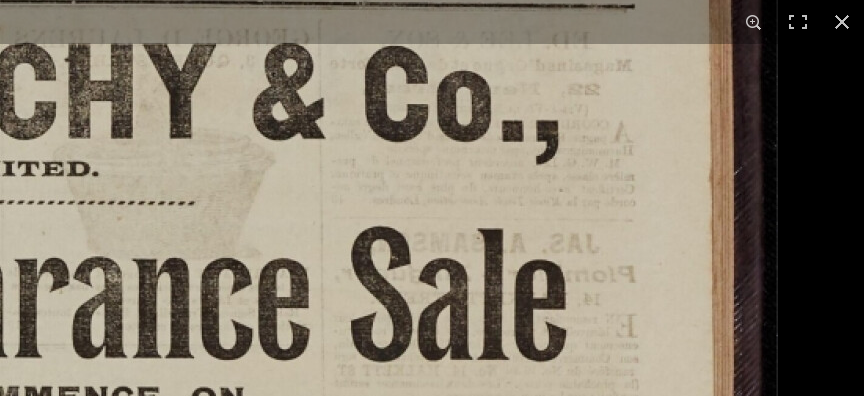 click at bounding box center [-459, 1537] 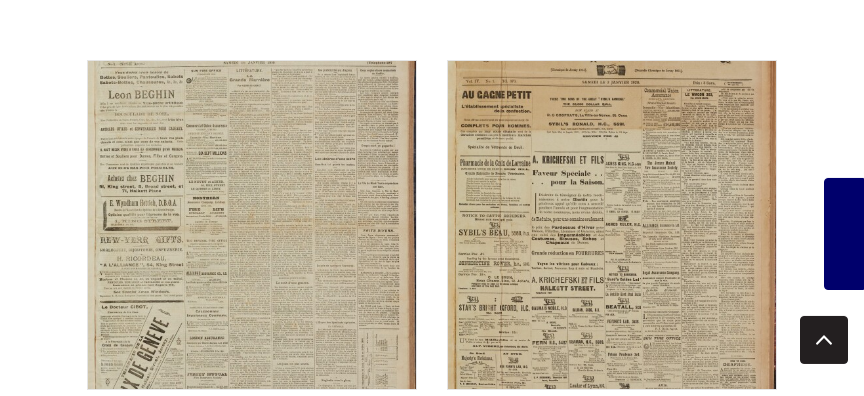 scroll, scrollTop: 3024, scrollLeft: 0, axis: vertical 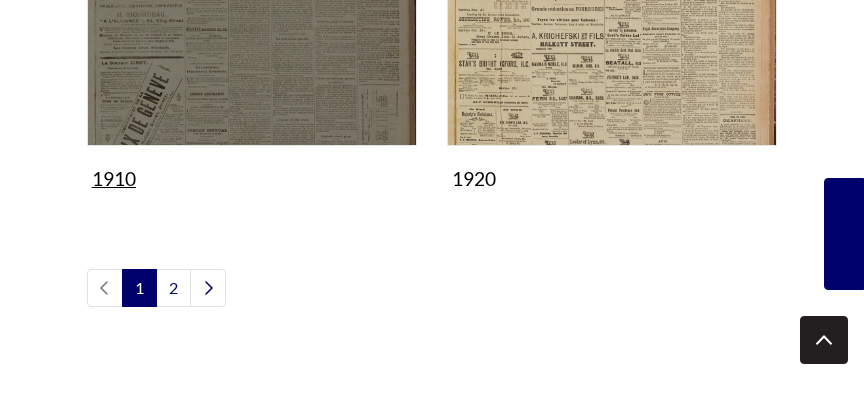 click at bounding box center [252, -19] 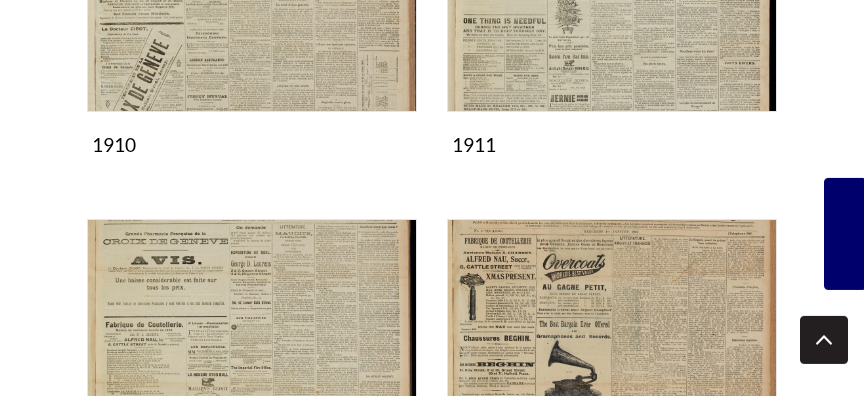 scroll, scrollTop: 864, scrollLeft: 0, axis: vertical 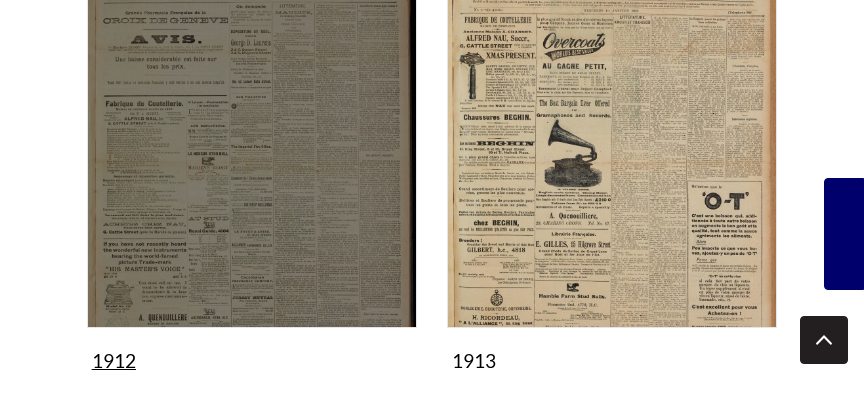 click at bounding box center (252, 163) 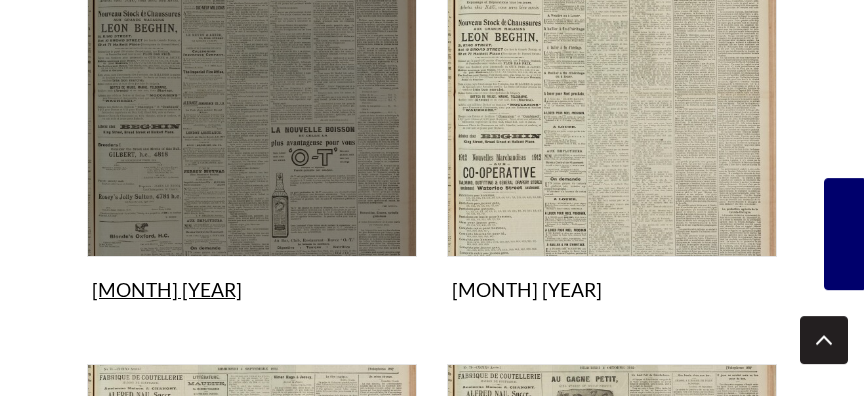 scroll, scrollTop: 1836, scrollLeft: 0, axis: vertical 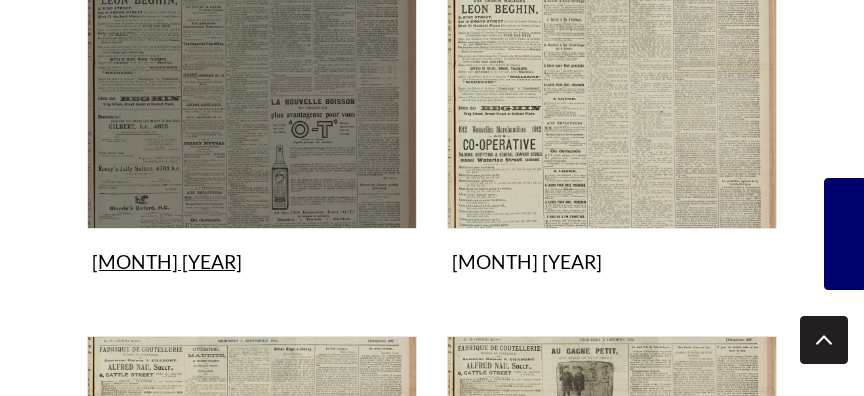 click at bounding box center (252, 64) 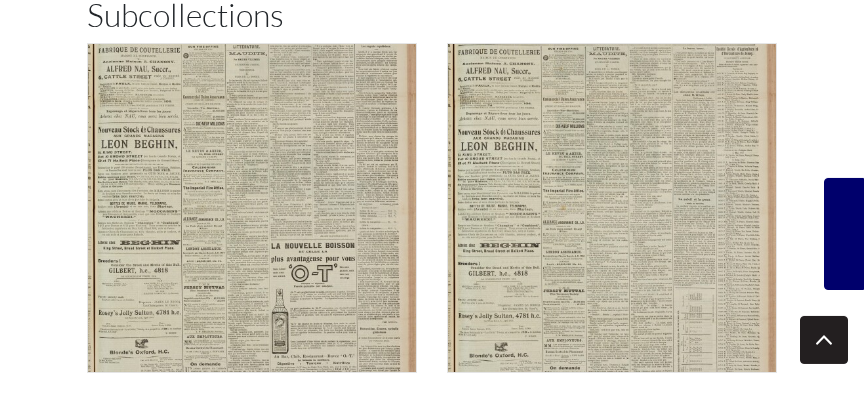 scroll, scrollTop: 432, scrollLeft: 0, axis: vertical 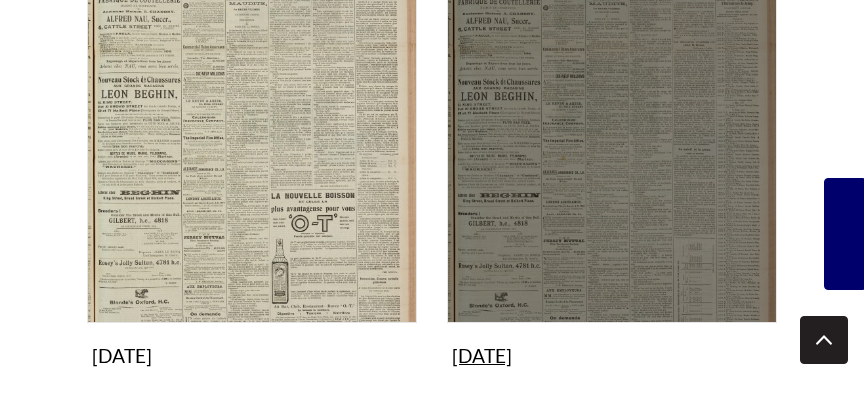 click at bounding box center [612, 158] 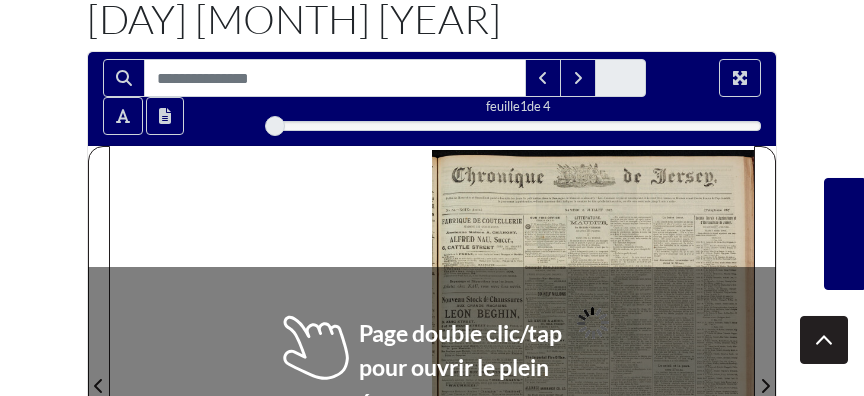 scroll, scrollTop: 432, scrollLeft: 0, axis: vertical 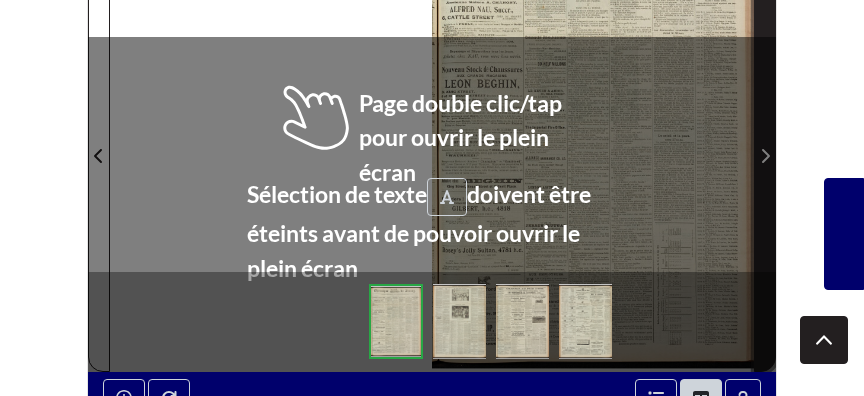 click 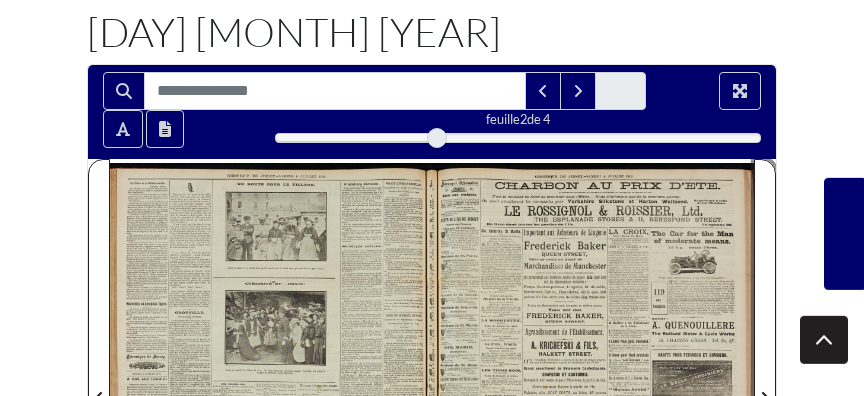 scroll, scrollTop: 324, scrollLeft: 0, axis: vertical 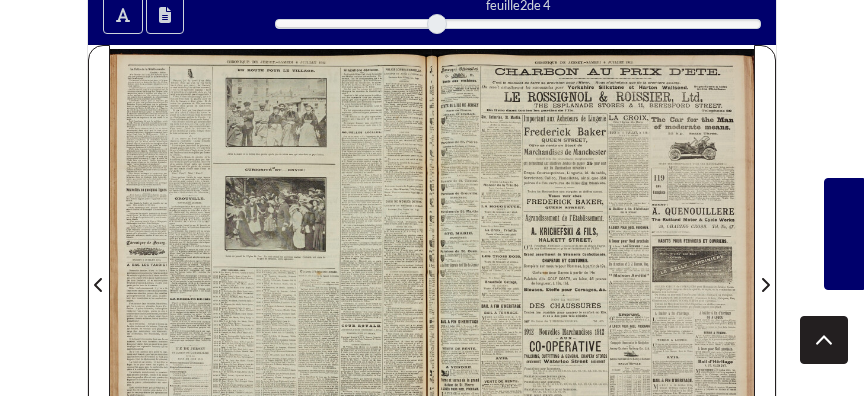 click at bounding box center (432, 273) 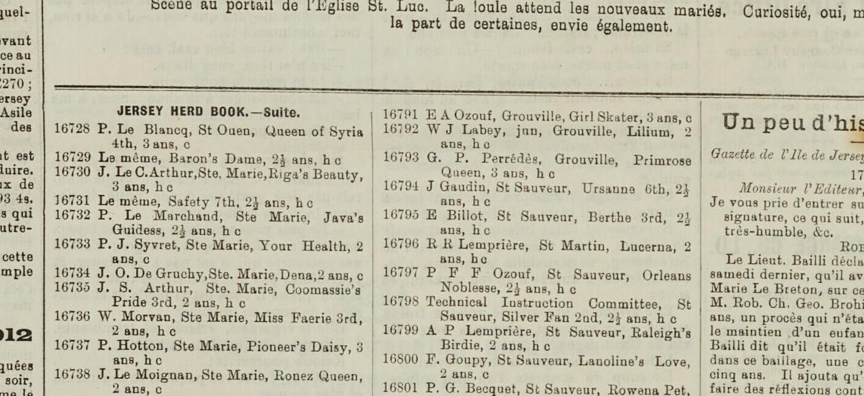 click at bounding box center (498, 132) 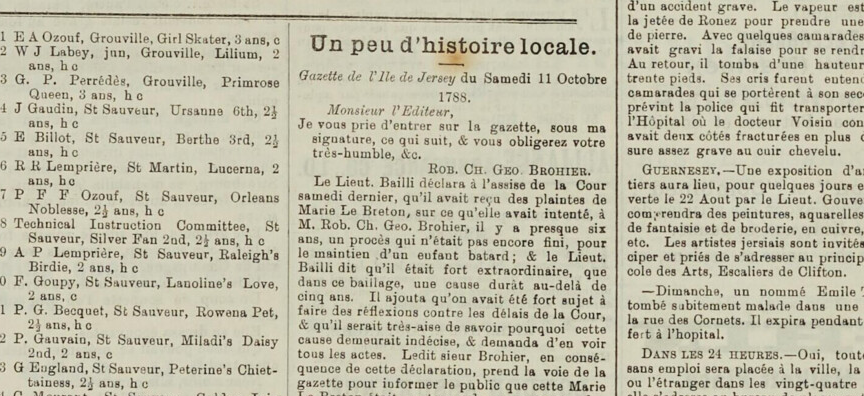 click on "1 / 1" at bounding box center (432, 198) 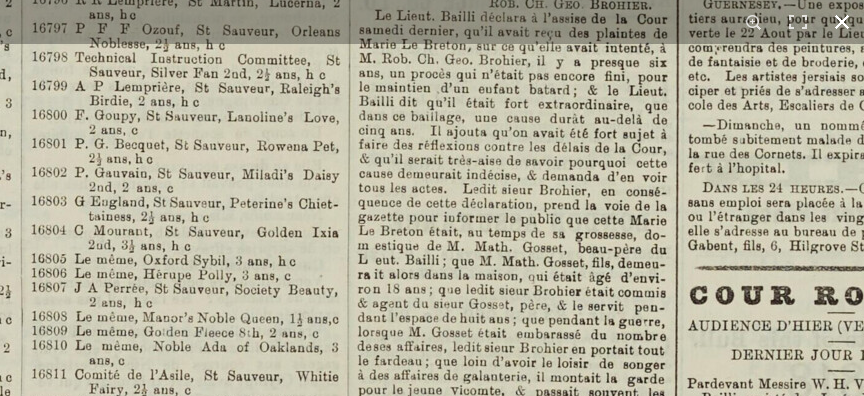 click on "1 / 1" at bounding box center [432, 198] 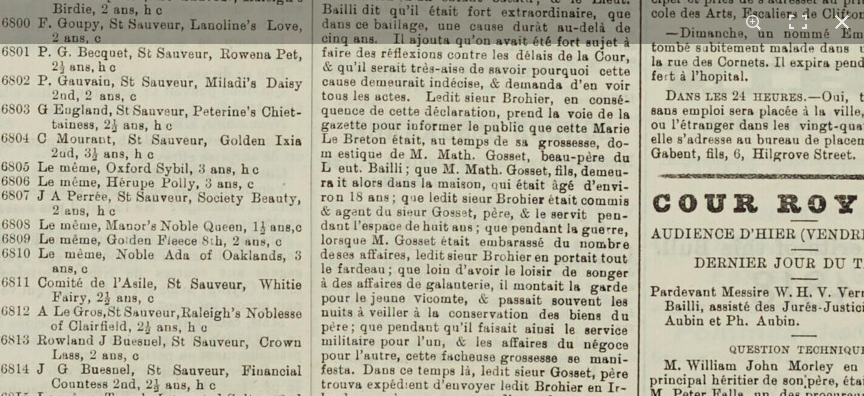 click at bounding box center (110, -204) 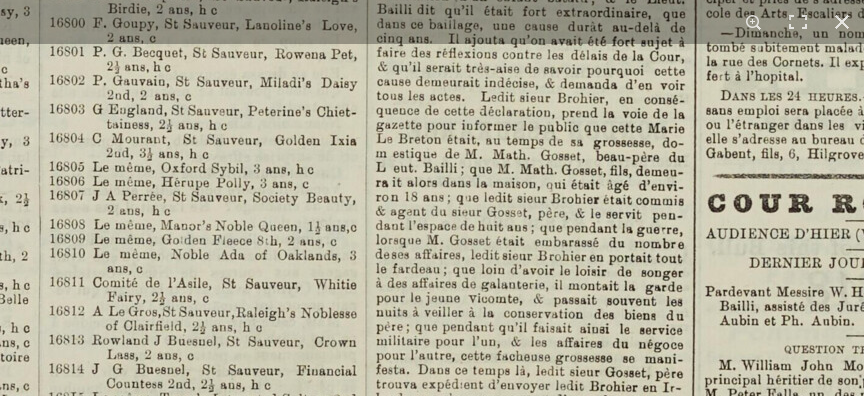 click at bounding box center [165, -204] 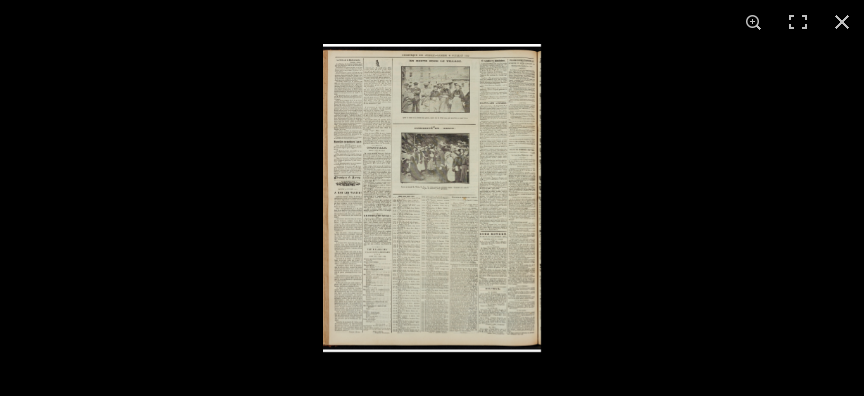 click at bounding box center (432, 198) 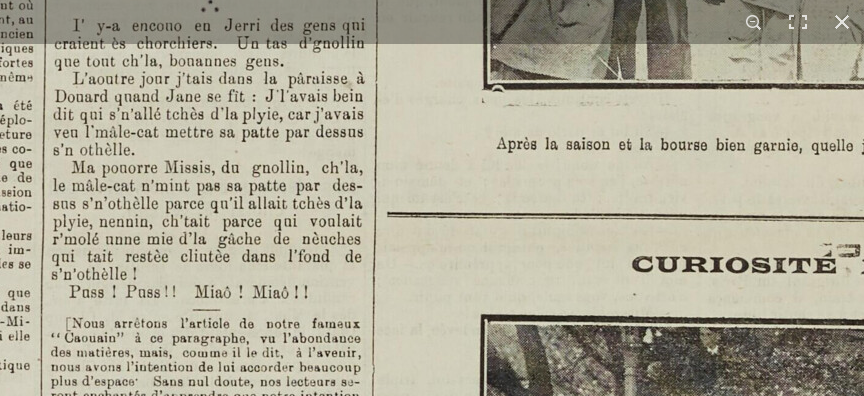click at bounding box center [831, 1058] 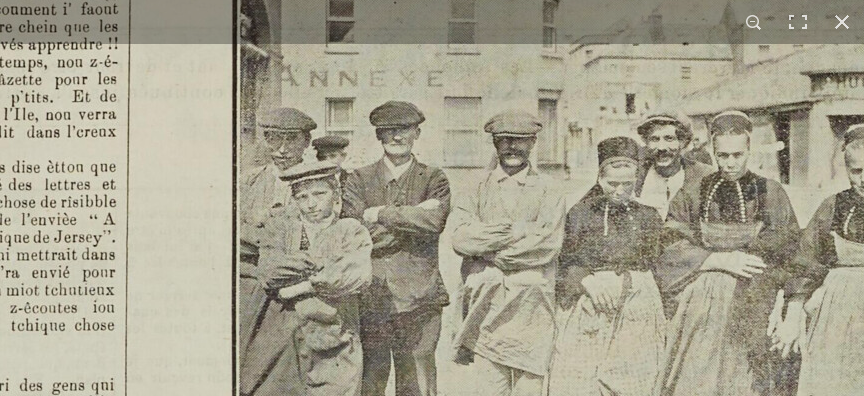 click at bounding box center (580, 1418) 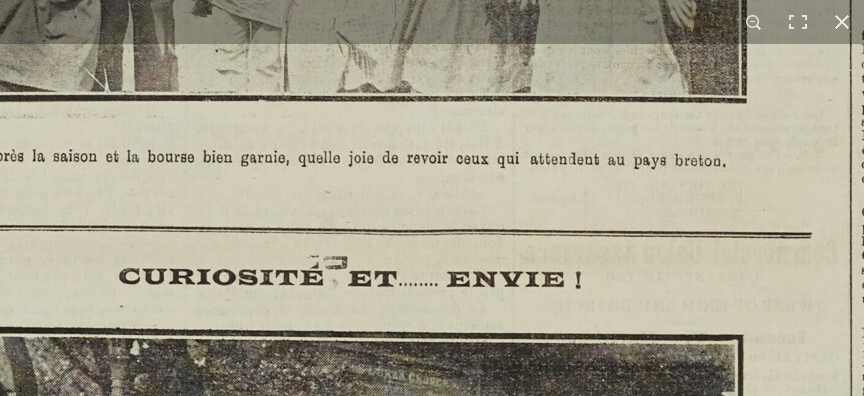 click at bounding box center (318, 1070) 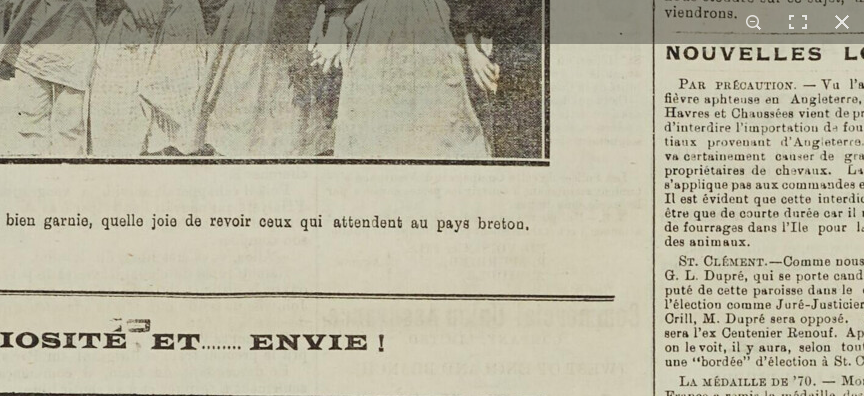 click at bounding box center [121, 1133] 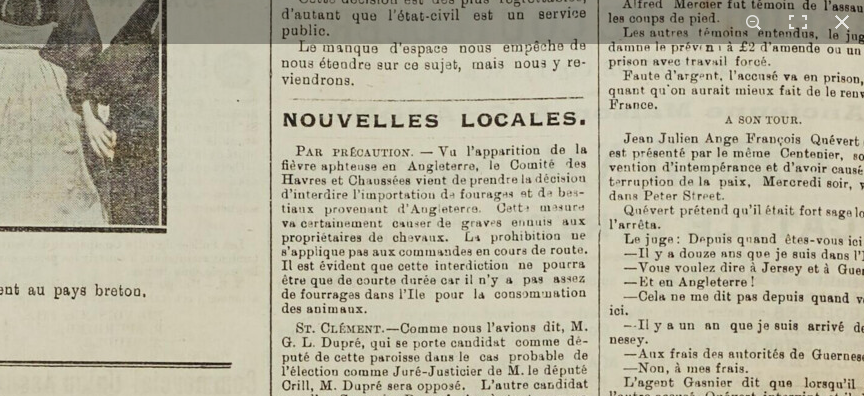 click at bounding box center [-262, 1200] 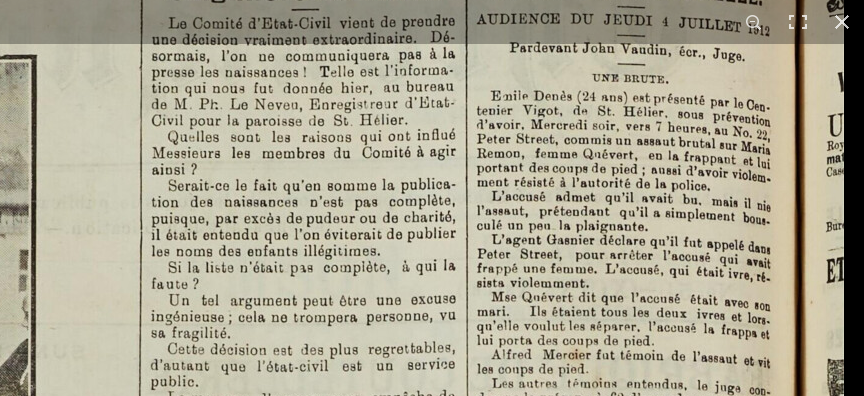 click at bounding box center [-393, 1551] 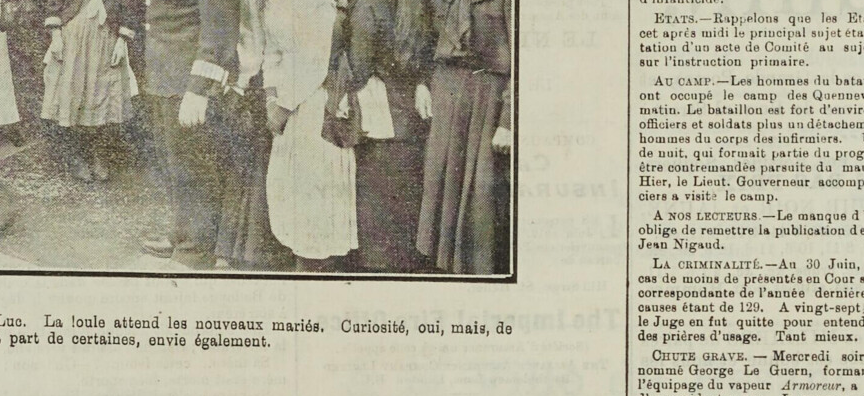 click on "1 / 1" at bounding box center [432, 198] 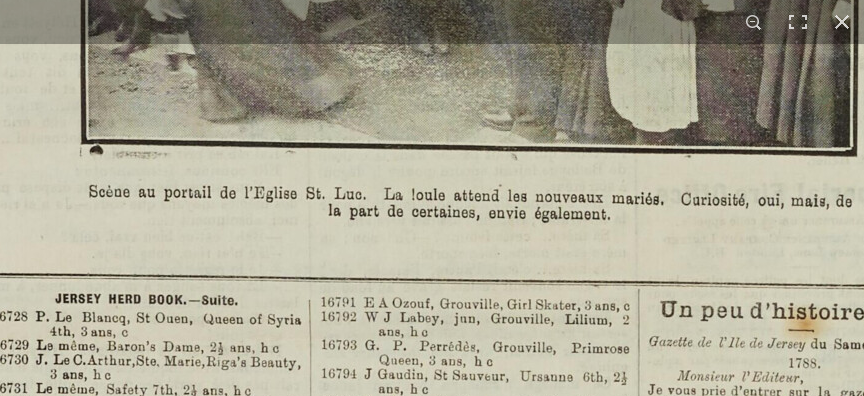 click on "Menu" at bounding box center (432, 374) 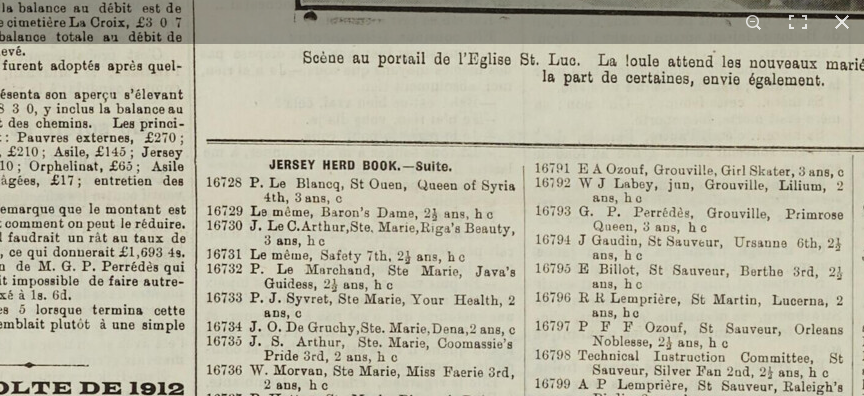click on "1 / 1" at bounding box center (432, 198) 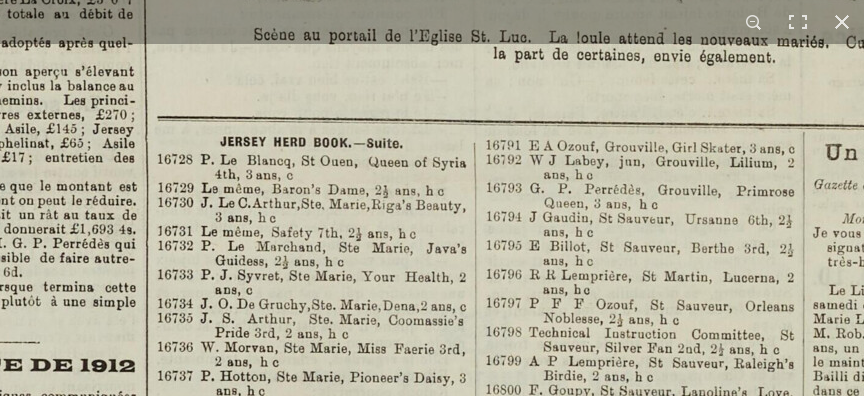 click at bounding box center (601, 163) 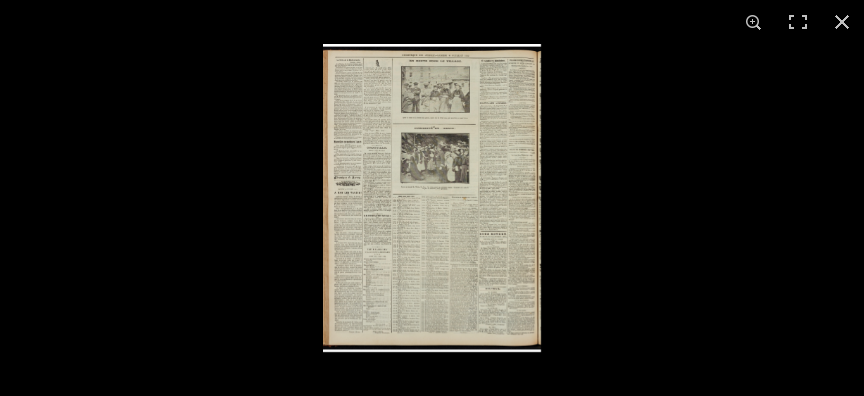 click at bounding box center (432, 198) 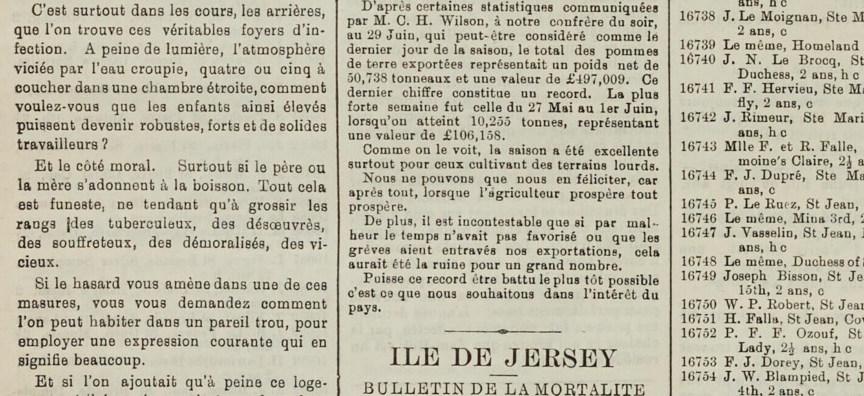 click at bounding box center (1123, -226) 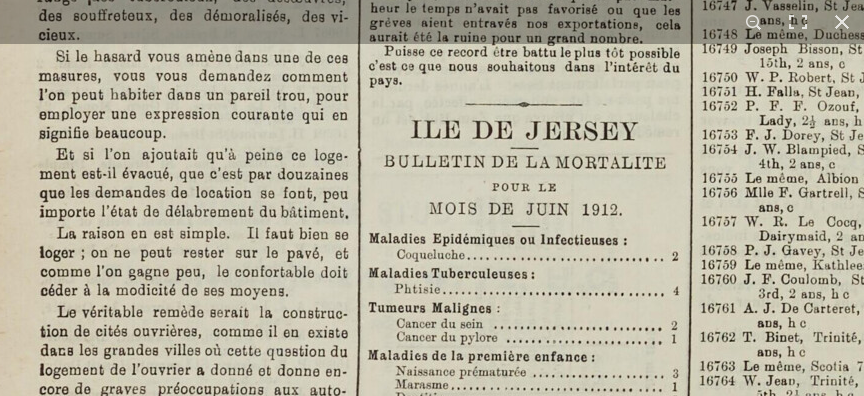 click at bounding box center (1144, -453) 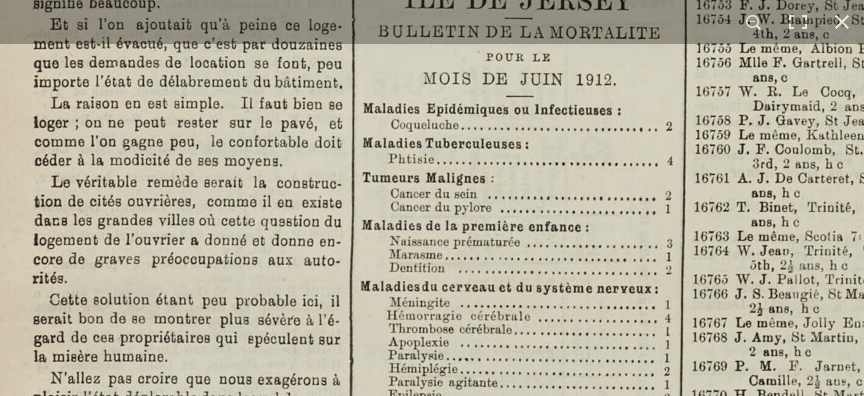 click at bounding box center (1138, -583) 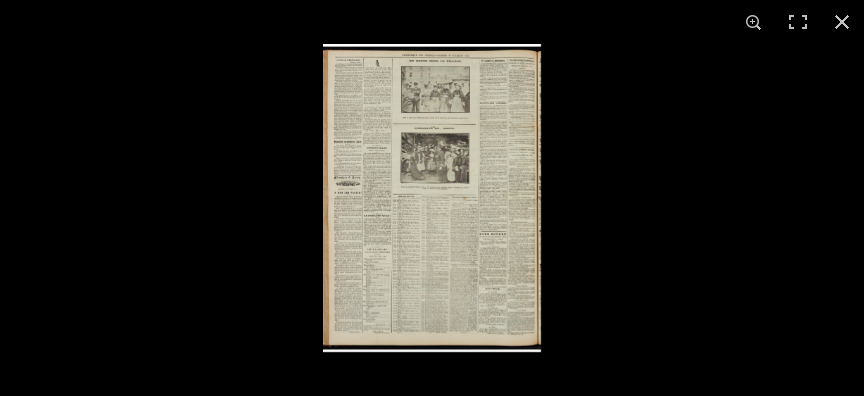click at bounding box center [432, 198] 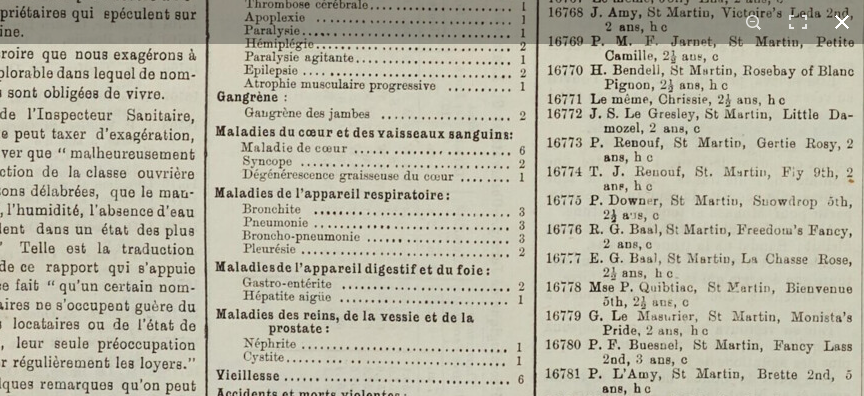 click on "1 / 1" at bounding box center (432, 22) 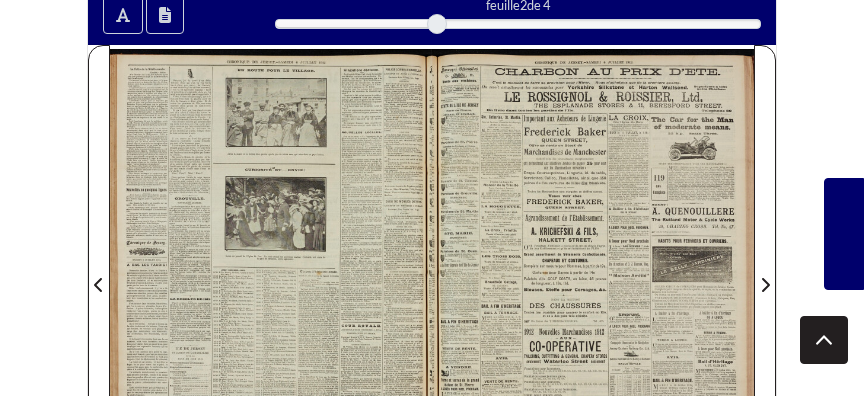 click at bounding box center [271, 273] 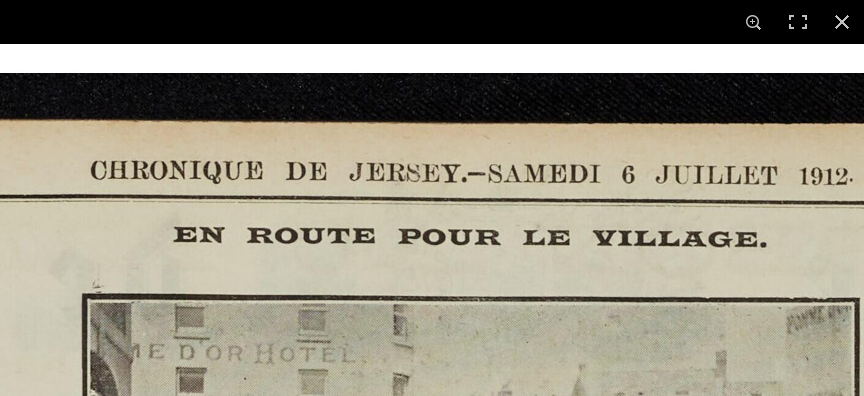 click at bounding box center (430, 1794) 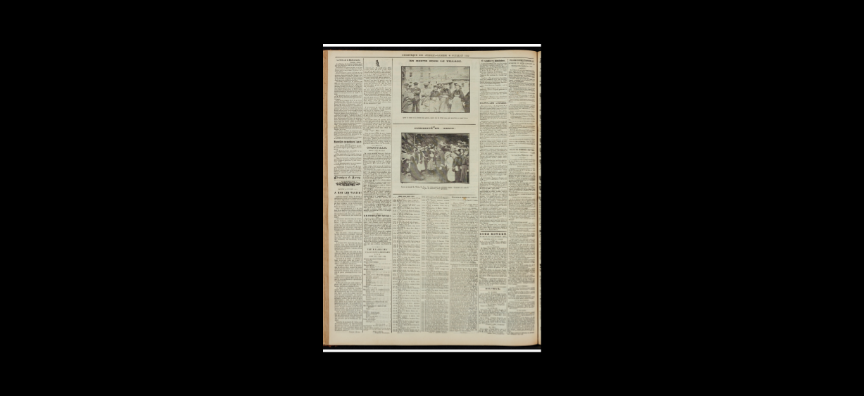 click on "1 / 1" at bounding box center [432, 22] 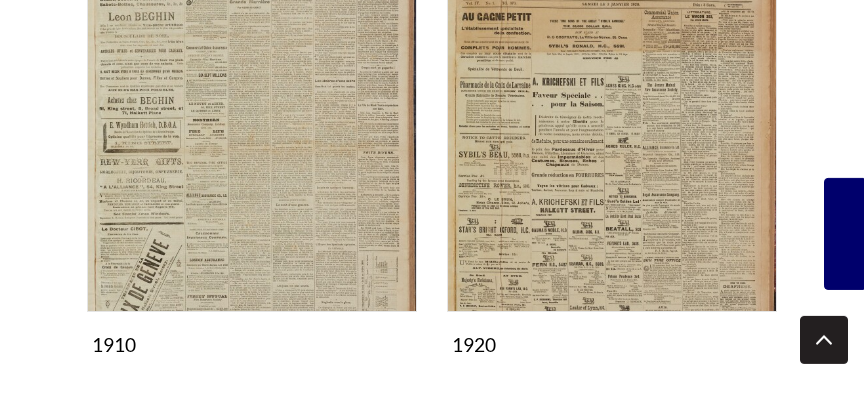 scroll, scrollTop: 3024, scrollLeft: 0, axis: vertical 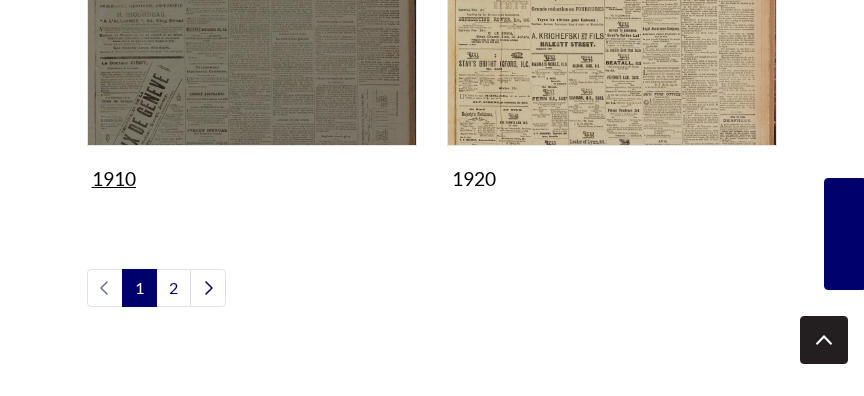 click at bounding box center (252, -19) 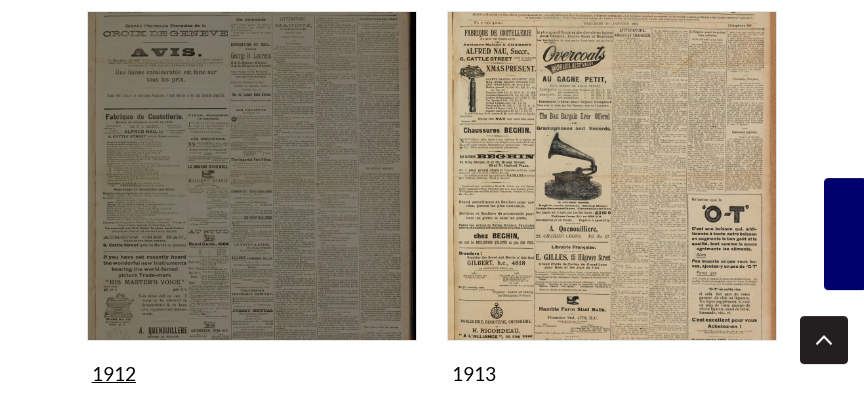 scroll, scrollTop: 864, scrollLeft: 0, axis: vertical 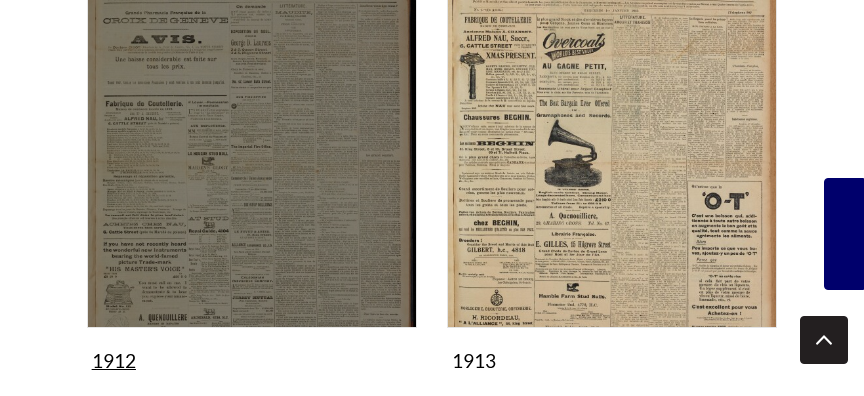 click at bounding box center (252, 163) 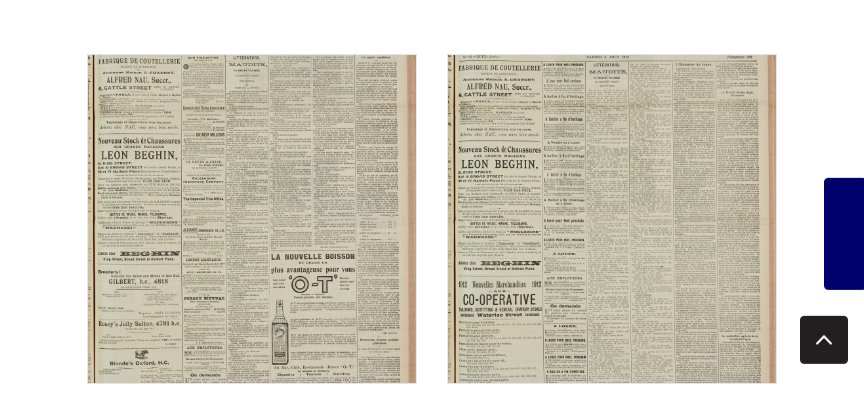 scroll, scrollTop: 1728, scrollLeft: 0, axis: vertical 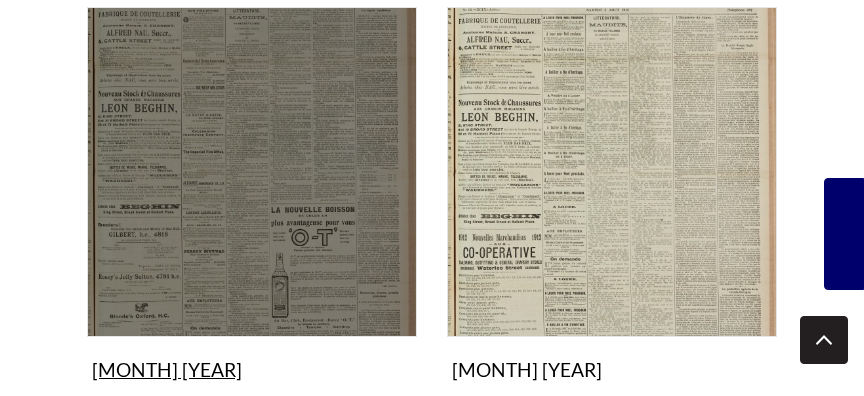 click at bounding box center [252, 172] 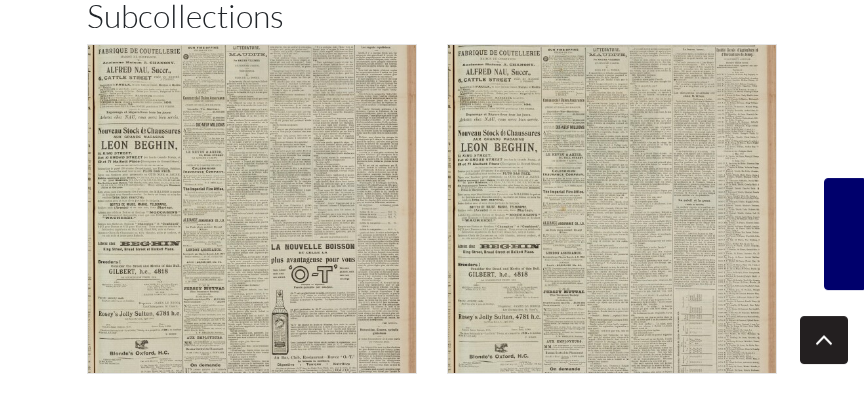 scroll, scrollTop: 432, scrollLeft: 0, axis: vertical 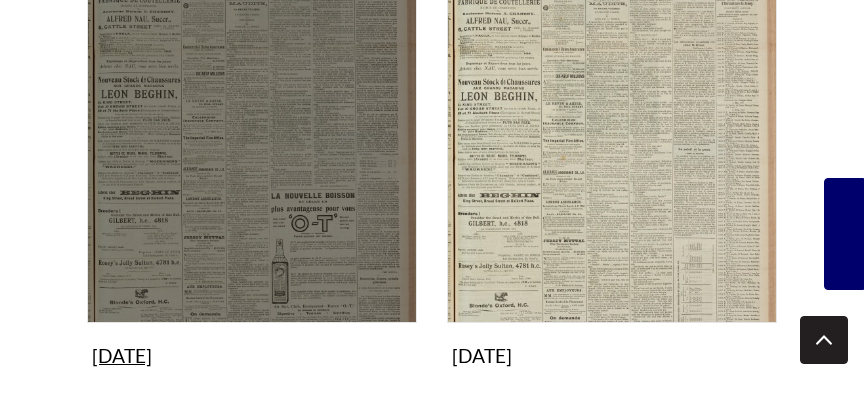 click at bounding box center [252, 158] 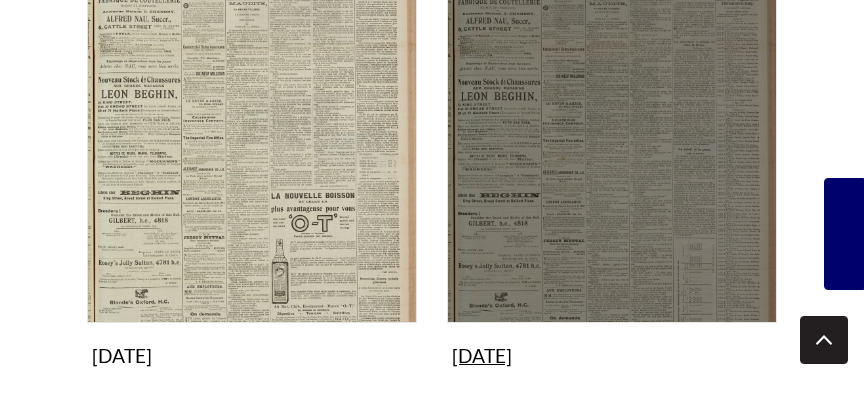 click at bounding box center [612, 158] 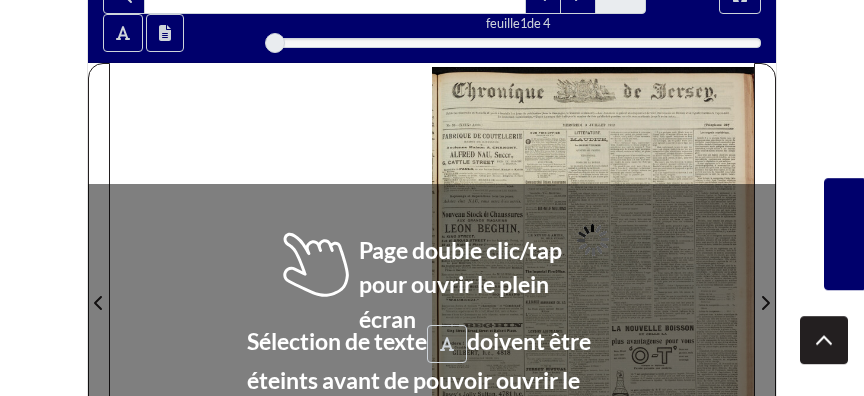 scroll, scrollTop: 324, scrollLeft: 0, axis: vertical 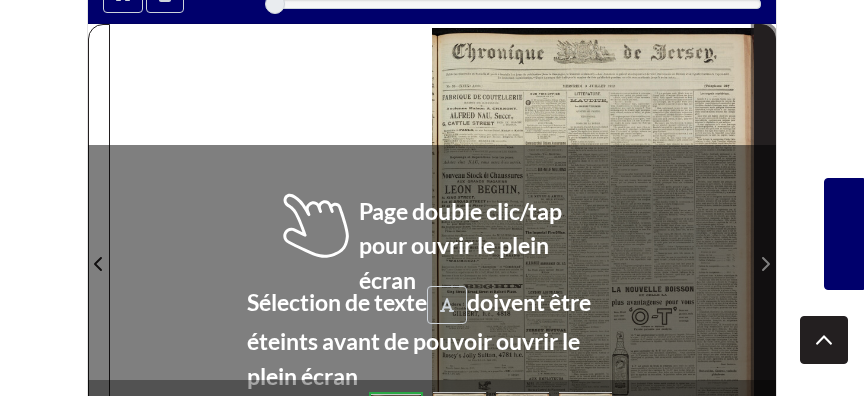 click 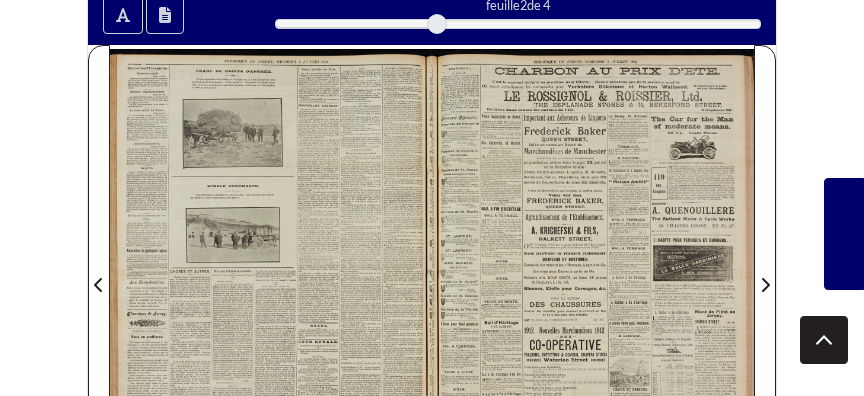click at bounding box center [271, 273] 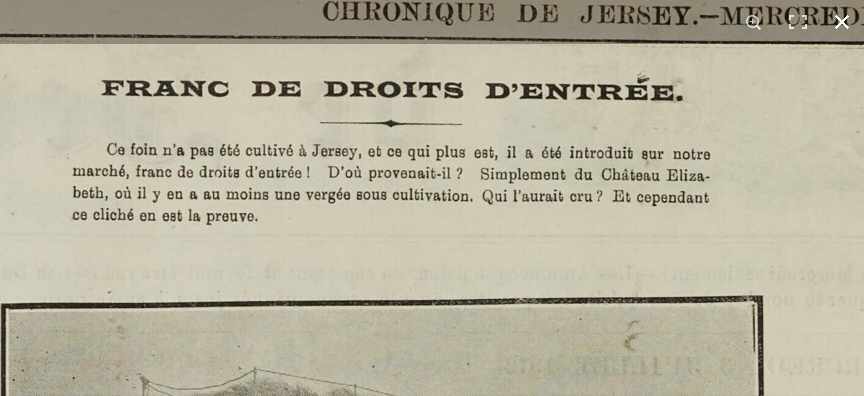 click on "1 / 1" at bounding box center (432, 198) 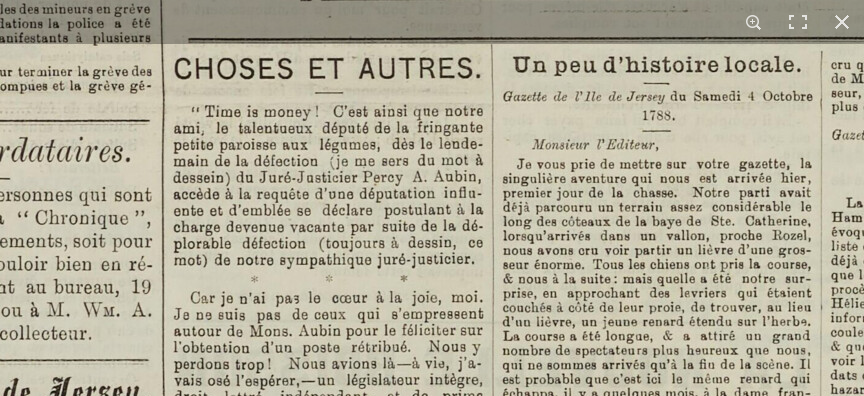 click at bounding box center [949, 78] 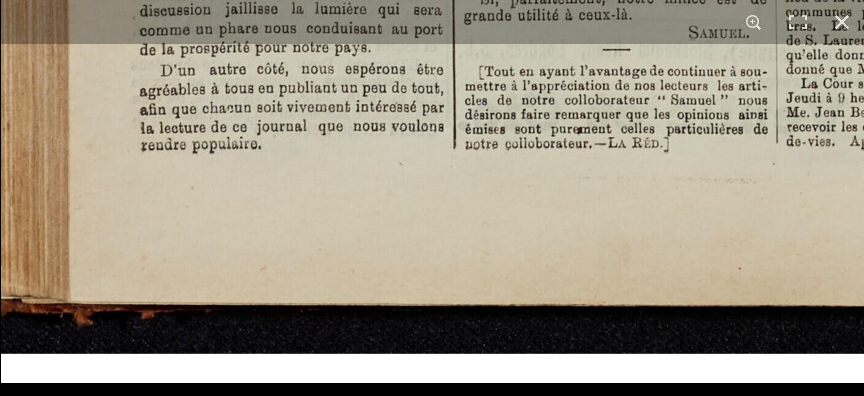 click on "Menu" at bounding box center (432, 374) 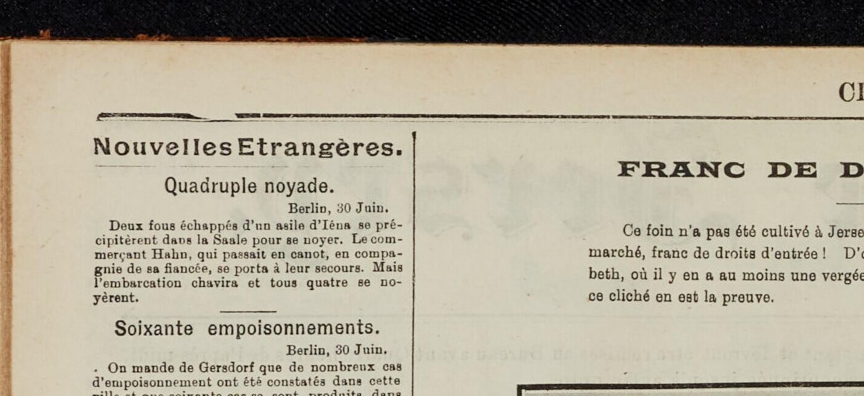 click at bounding box center [1195, 1721] 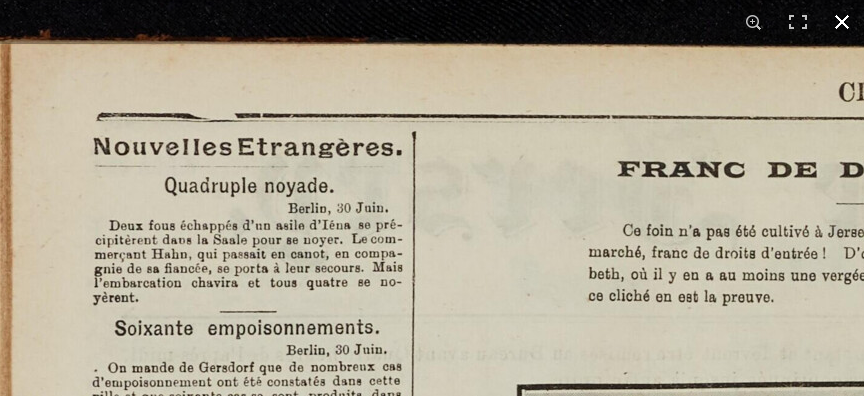 click at bounding box center [842, 22] 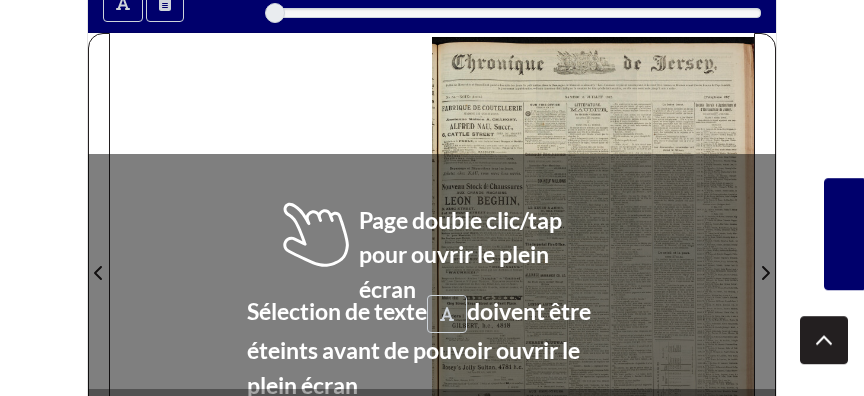 scroll, scrollTop: 324, scrollLeft: 0, axis: vertical 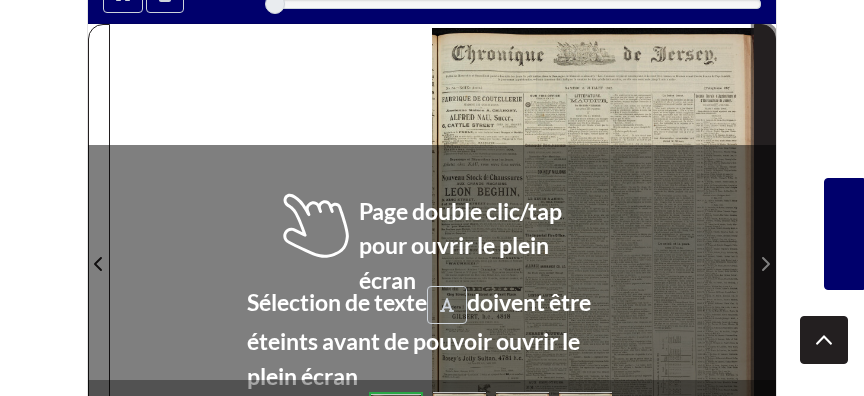 click 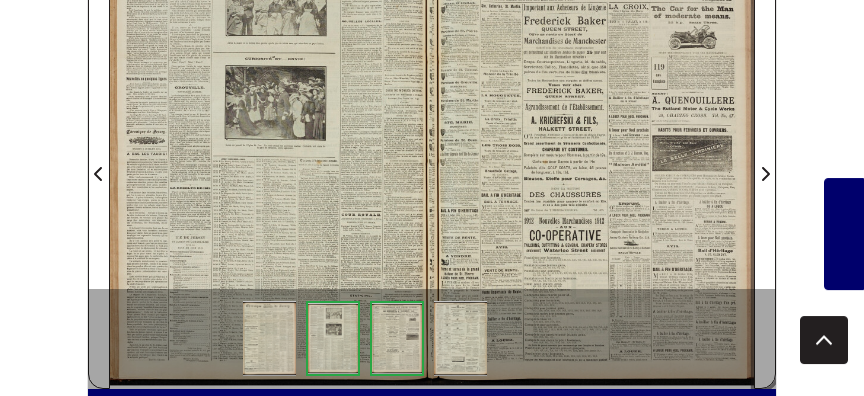 scroll, scrollTop: 432, scrollLeft: 0, axis: vertical 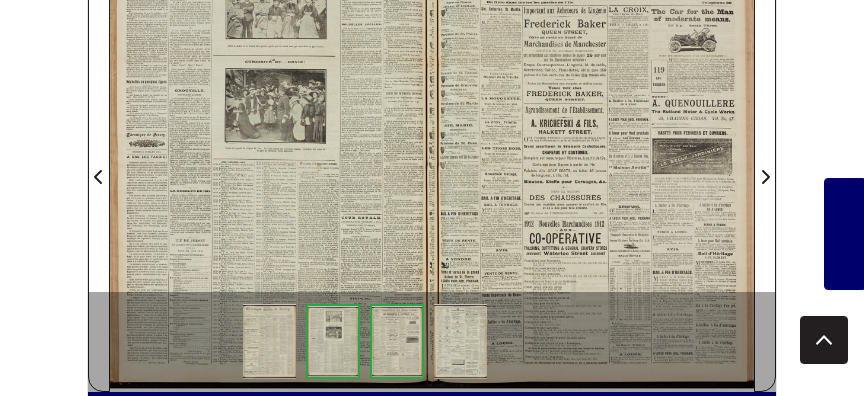click at bounding box center [271, 165] 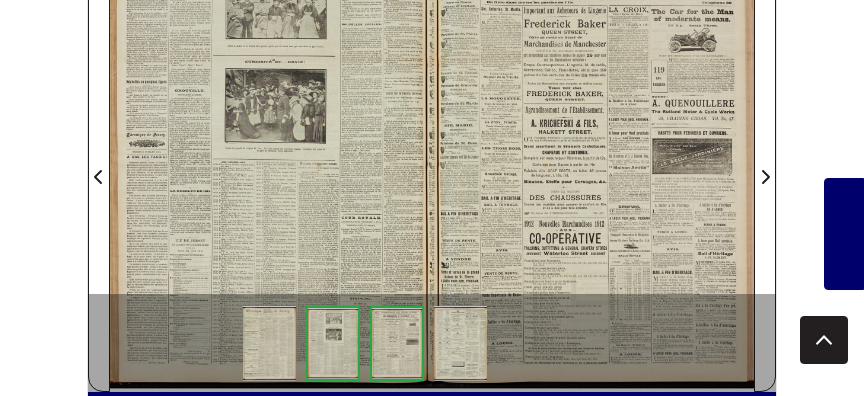 click at bounding box center (271, 165) 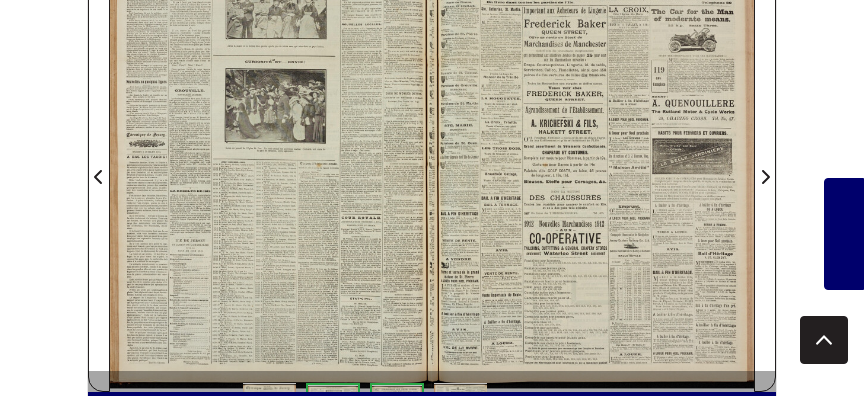 click at bounding box center (271, 165) 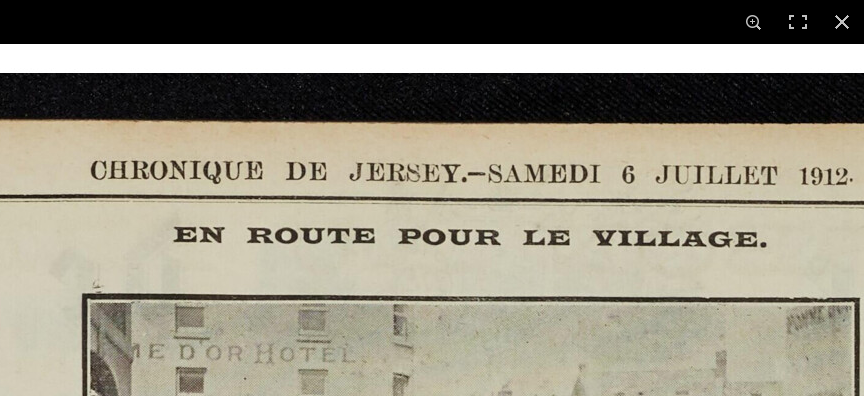 click at bounding box center [430, 1794] 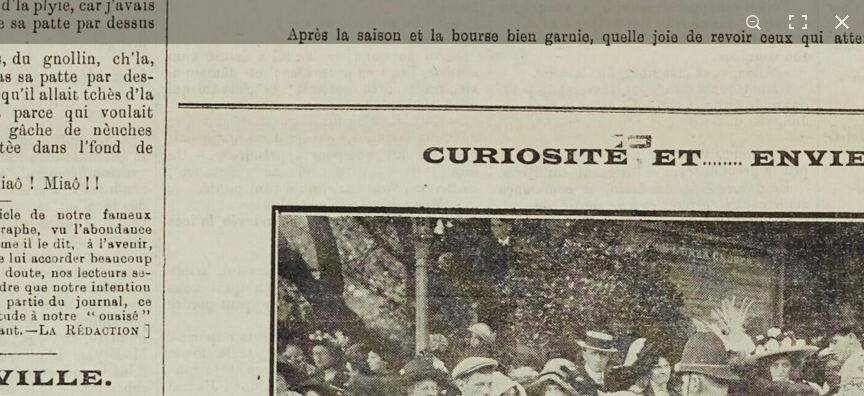 click at bounding box center [622, 949] 